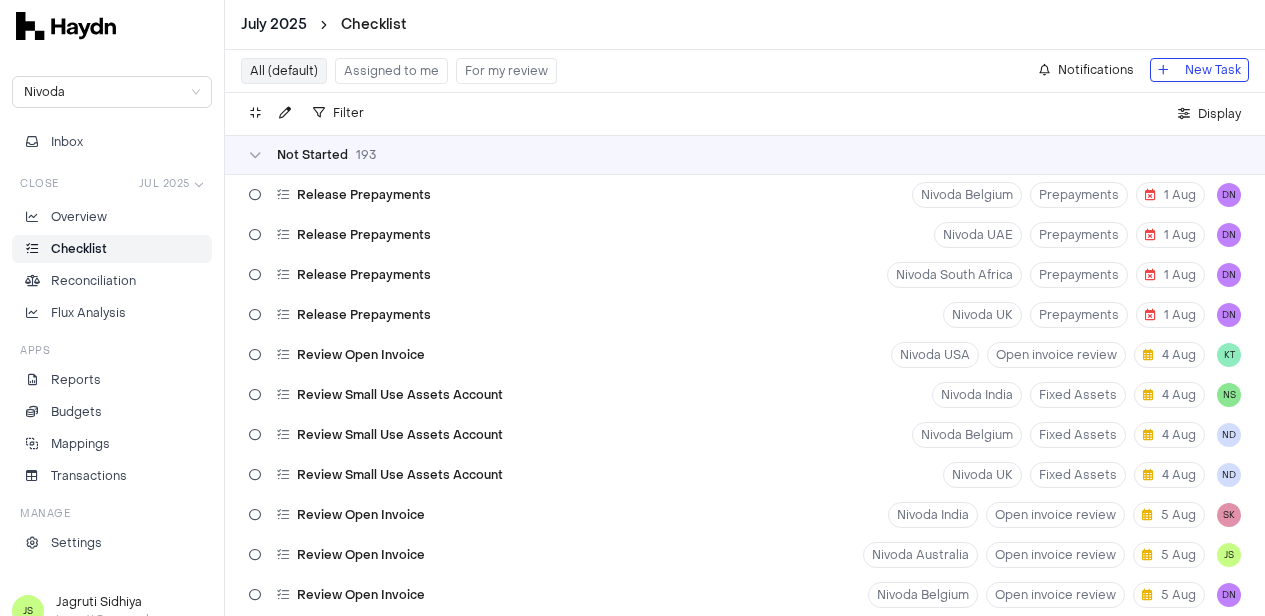 scroll, scrollTop: 18, scrollLeft: 0, axis: vertical 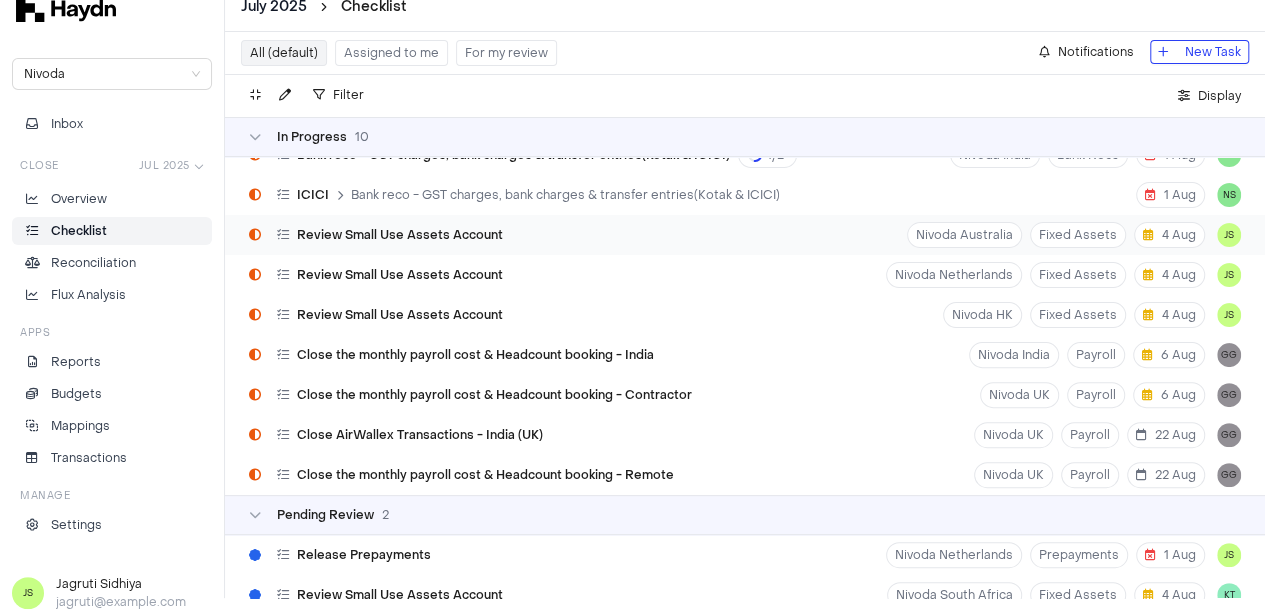 click on "Review Small Use Assets Account" at bounding box center (400, 235) 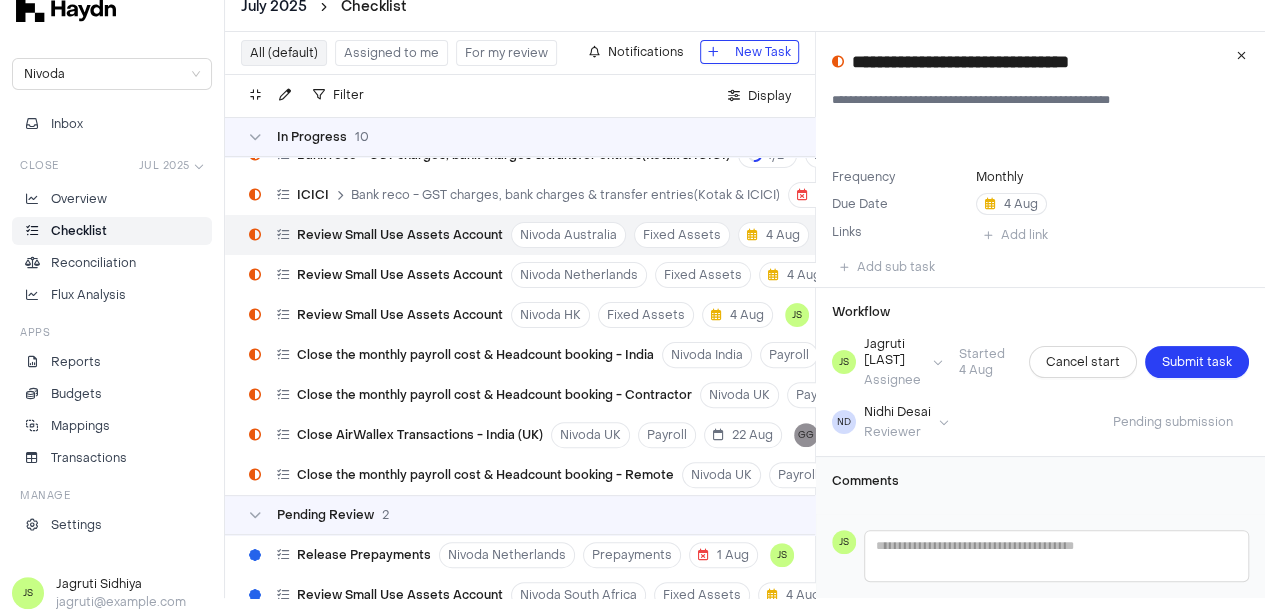 type 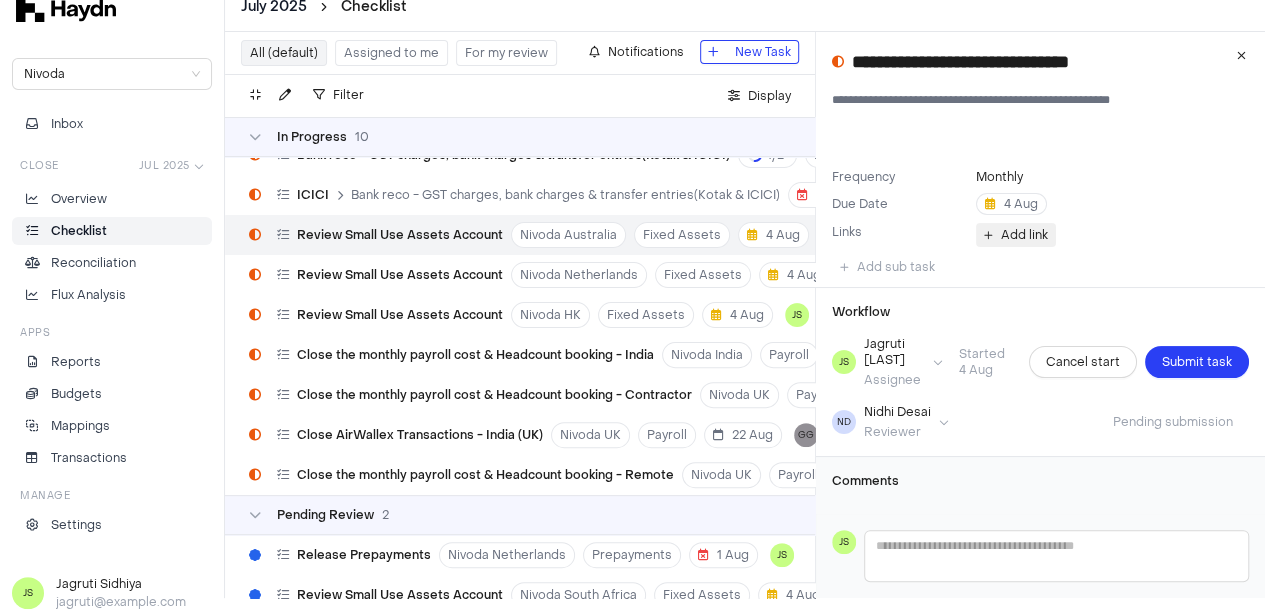 click on "Add link" at bounding box center (1024, 235) 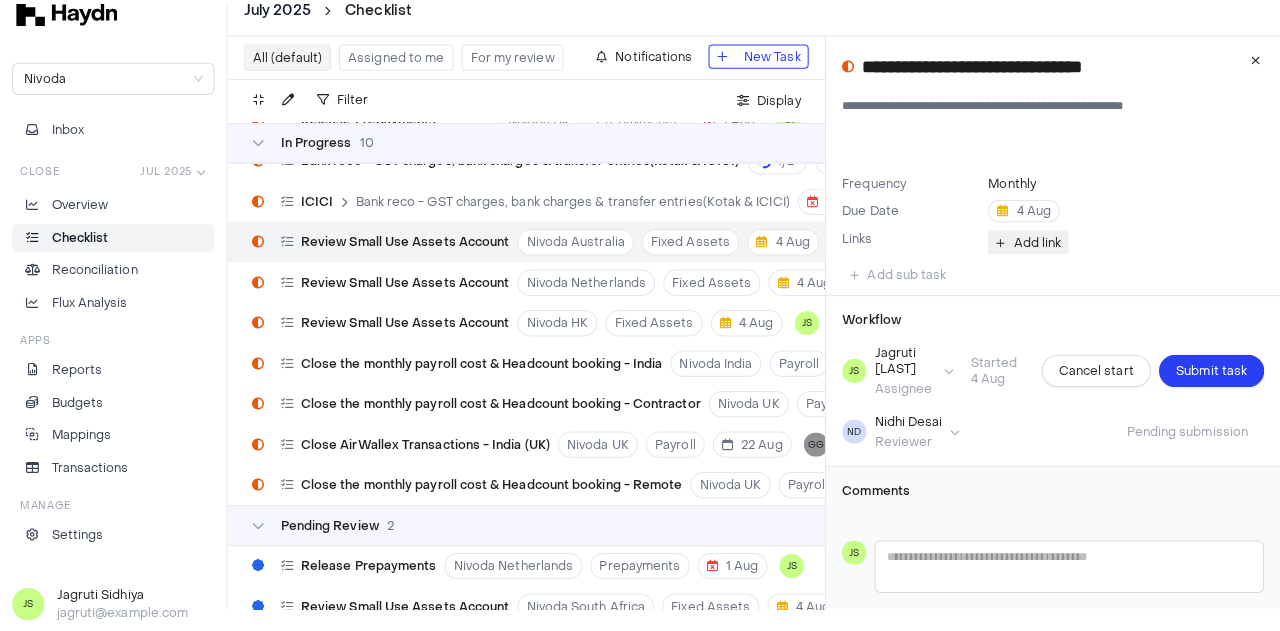 scroll, scrollTop: 3, scrollLeft: 0, axis: vertical 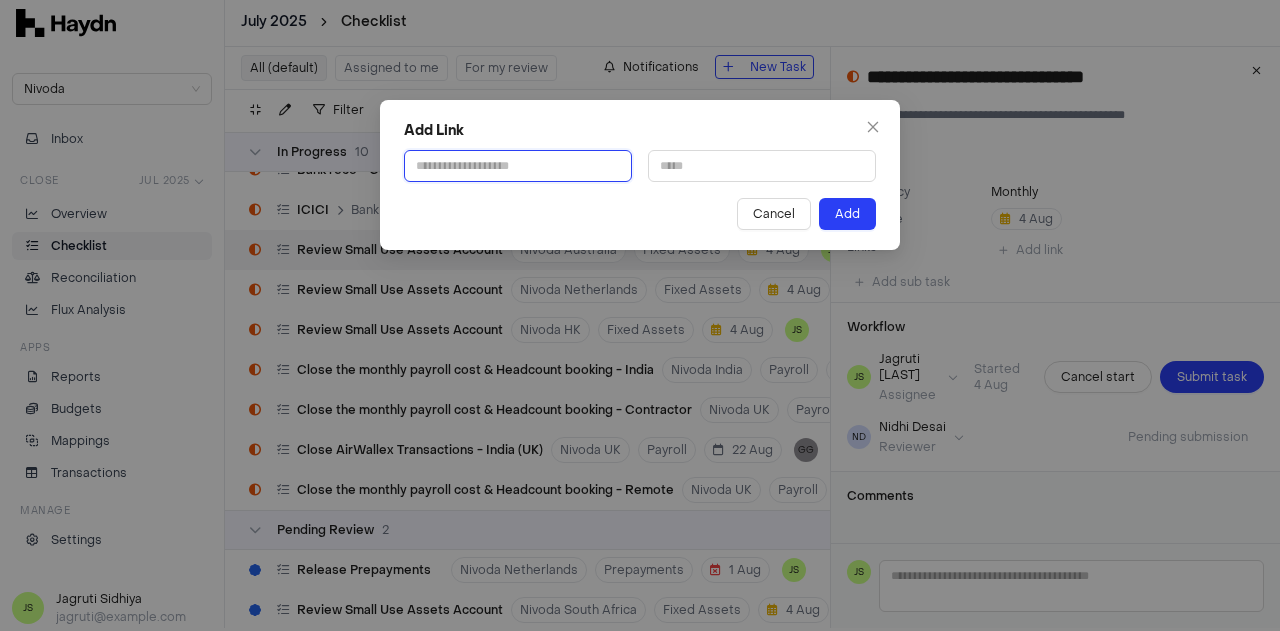 click at bounding box center (518, 166) 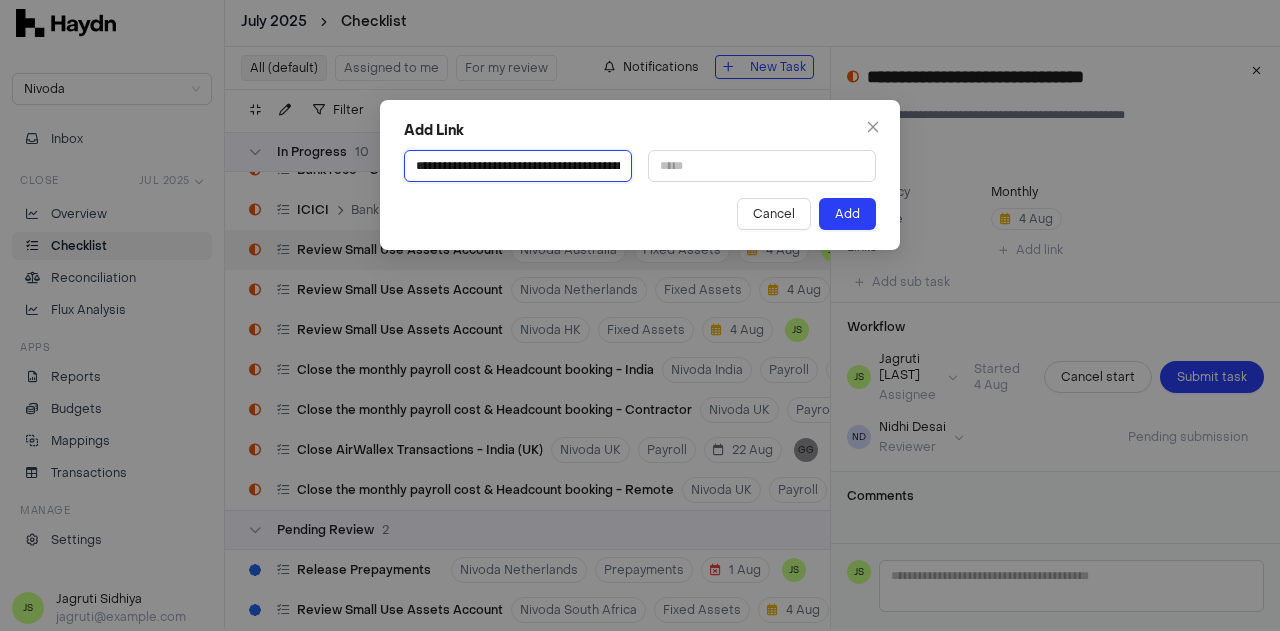 scroll, scrollTop: 0, scrollLeft: 463, axis: horizontal 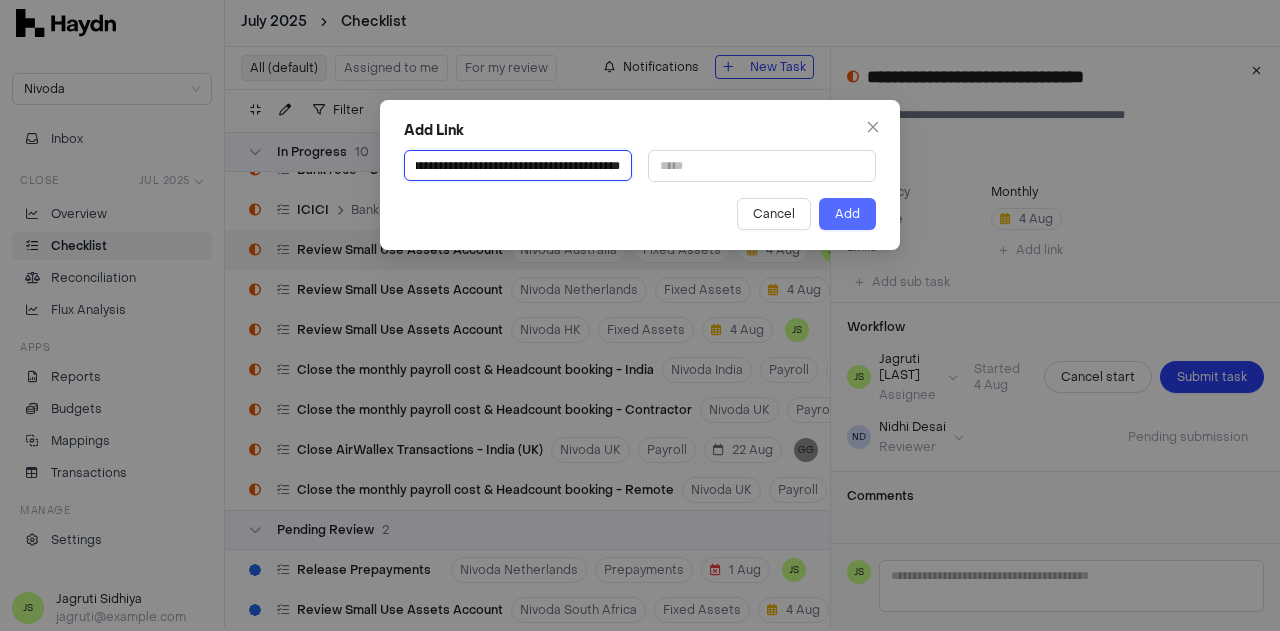 type on "**********" 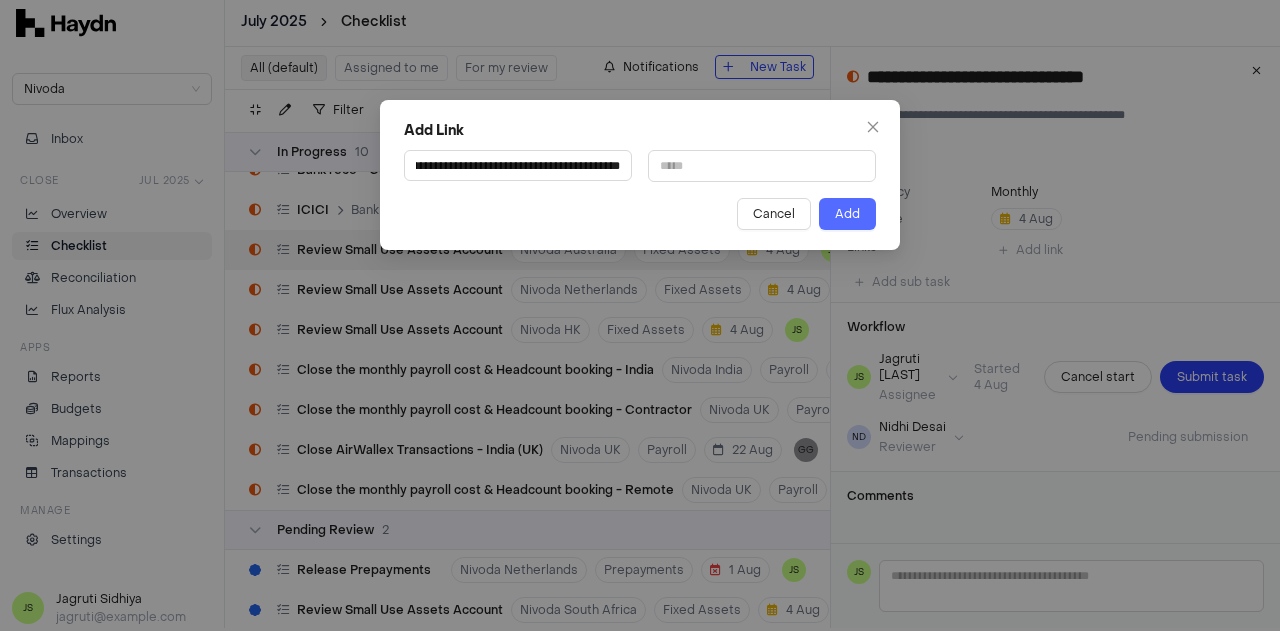 click on "Add" at bounding box center (847, 214) 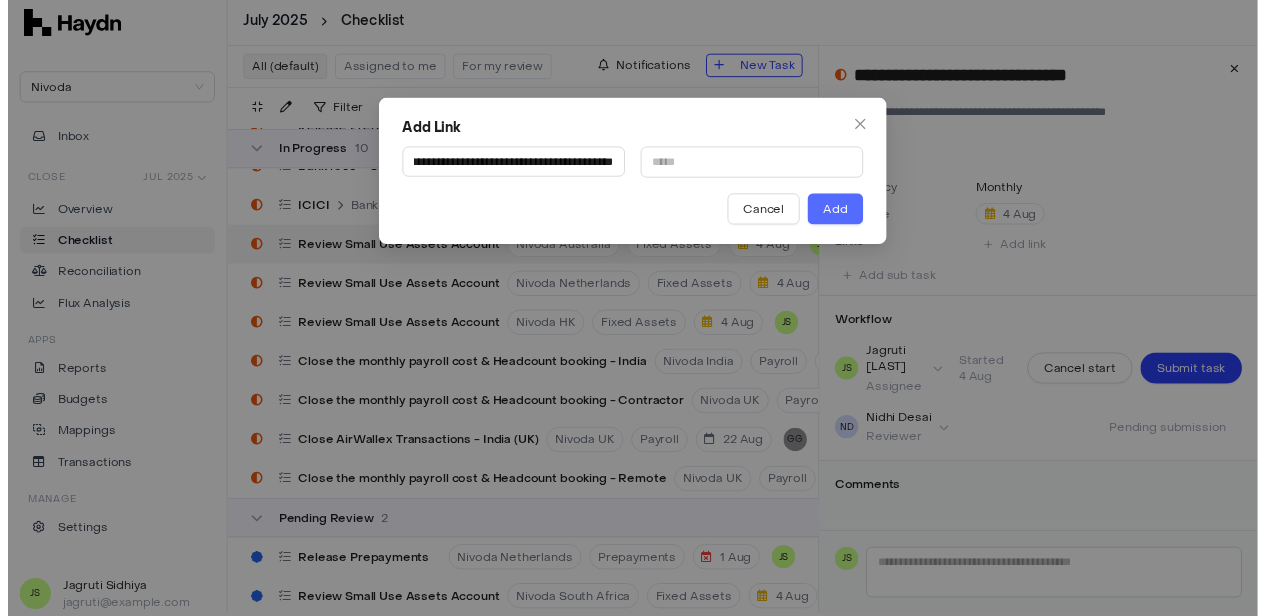 scroll, scrollTop: 0, scrollLeft: 0, axis: both 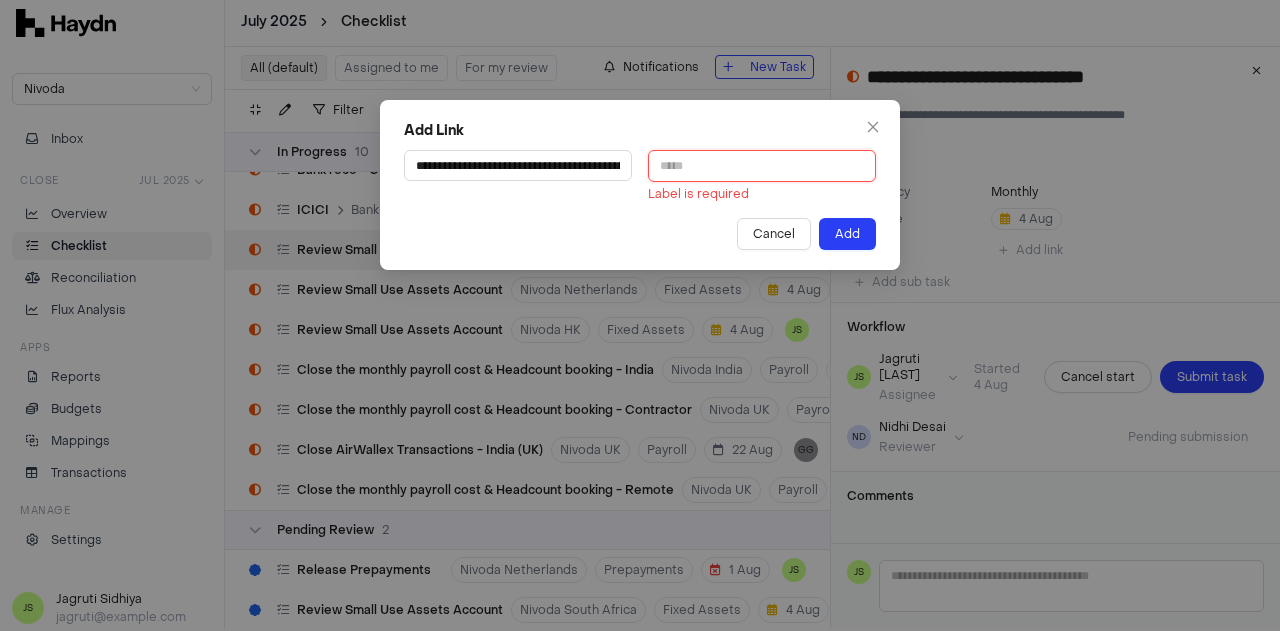 click at bounding box center (762, 166) 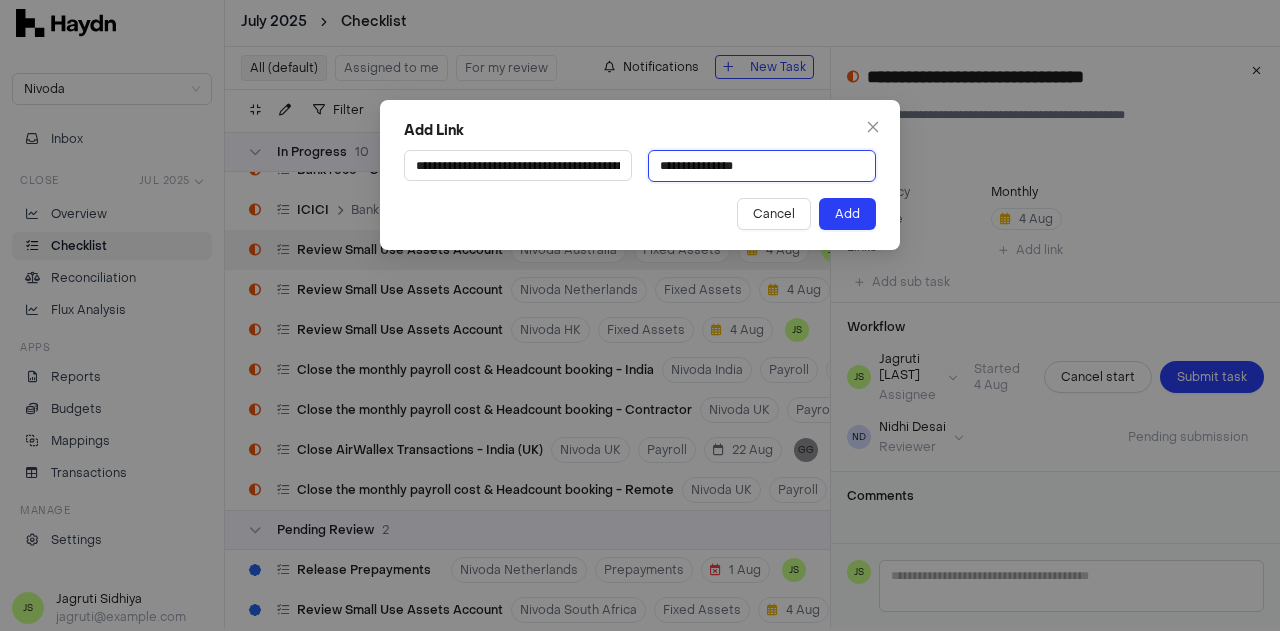 type on "**********" 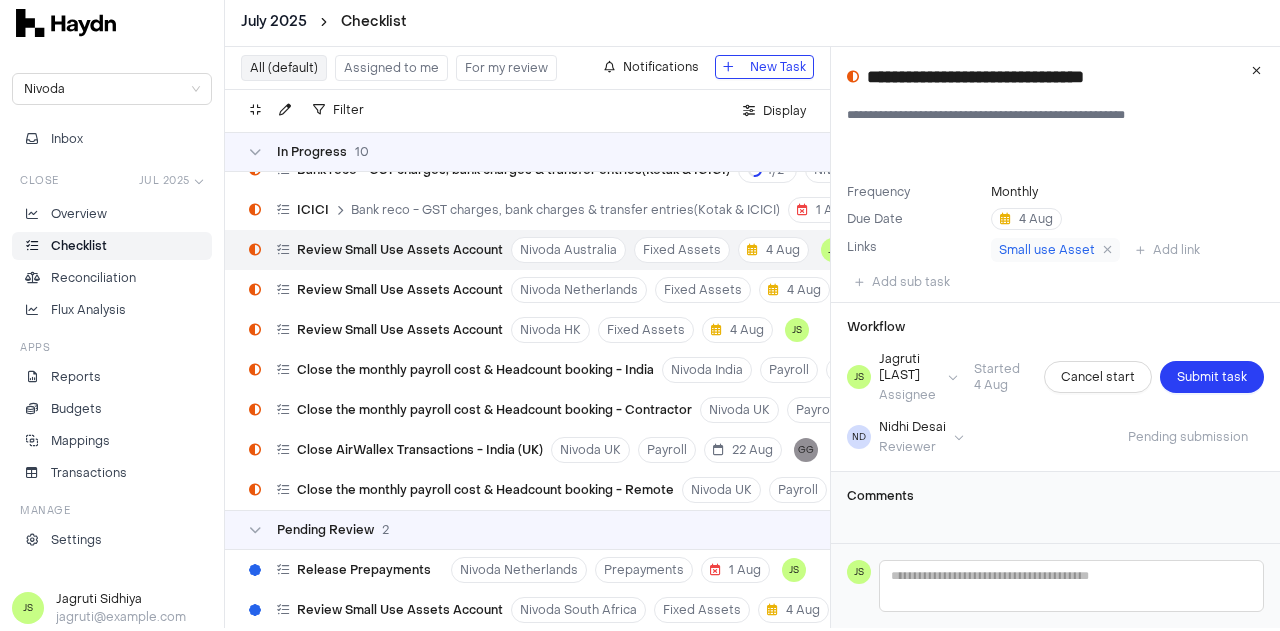 click on "July 2025 Checklist Nivoda Inbox Close Jul 2025 Overview Checklist Reconciliation Flux Analysis Apps Reports Budgets Mappings Transactions Manage Settings JS [NAME] [LAST] @nivoda.com All   (default) Assigned to me   For my review   Notifications New Task Filter . Display Not Started 193 Release Prepayments Nivoda Belgium Prepayments 1 Aug DN Release Prepayments Nivoda UAE Prepayments 1 Aug DN Release Prepayments Nivoda South Africa Prepayments 1 Aug DN Release Prepayments Nivoda UK Prepayments 1 Aug DN Review Open Invoice Nivoda USA Open invoice review 4 Aug KT Review Small Use Assets Account Nivoda India Fixed Assets 4 Aug NS Review Small Use Assets Account Nivoda Belgium Fixed Assets 4 Aug ND Review Small Use Assets Account Nivoda UK Fixed Assets 4 Aug ND Review Open Invoice Nivoda India Open invoice review 5 Aug SK Review Open Invoice Nivoda Australia Open invoice review 5 Aug JS Review Open Invoice Nivoda Belgium Open invoice review 5 Aug DN Review Open Invoice Nivoda Netherlands 5 Aug JS" at bounding box center (632, 312) 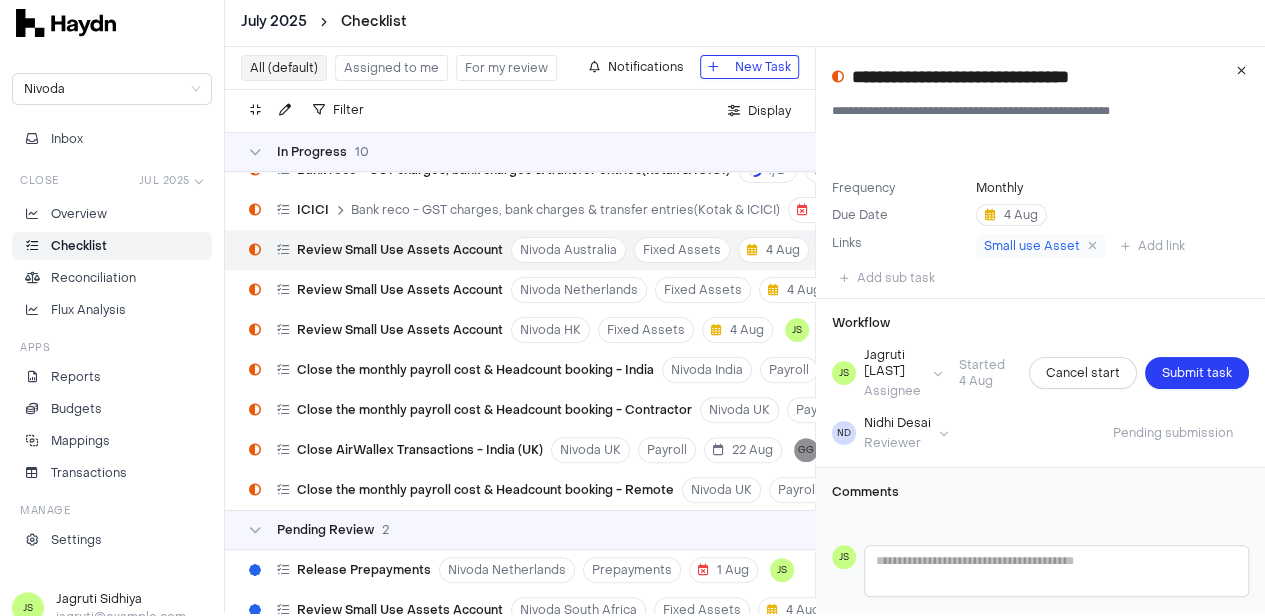 scroll, scrollTop: 6, scrollLeft: 0, axis: vertical 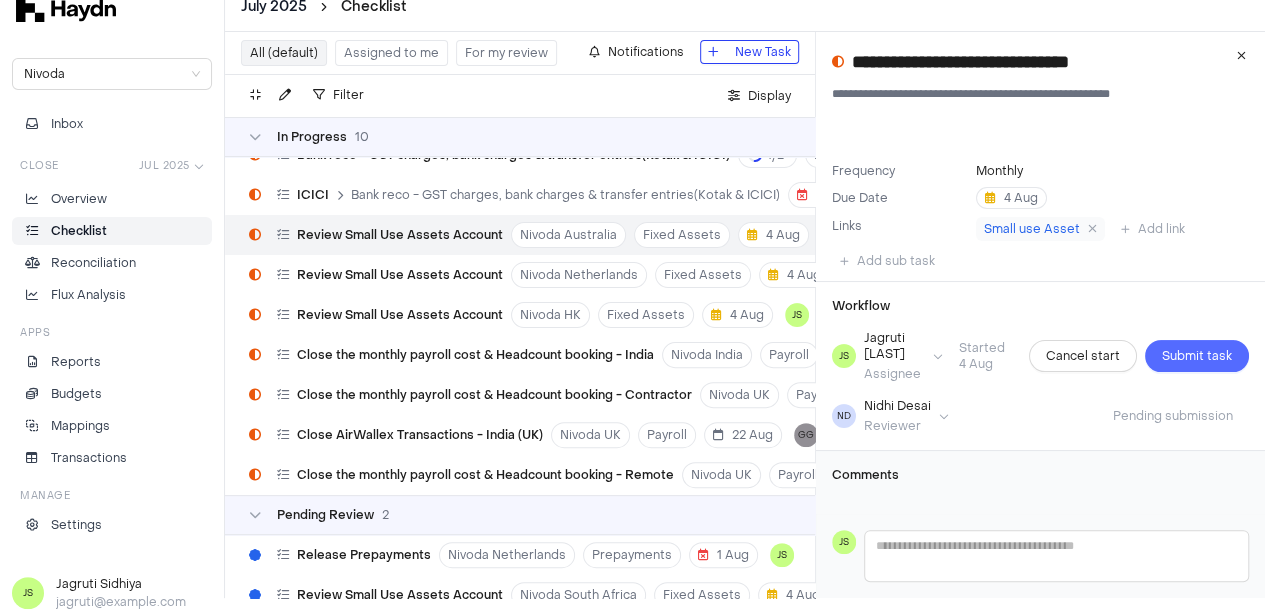 click on "Submit task" at bounding box center (1197, 356) 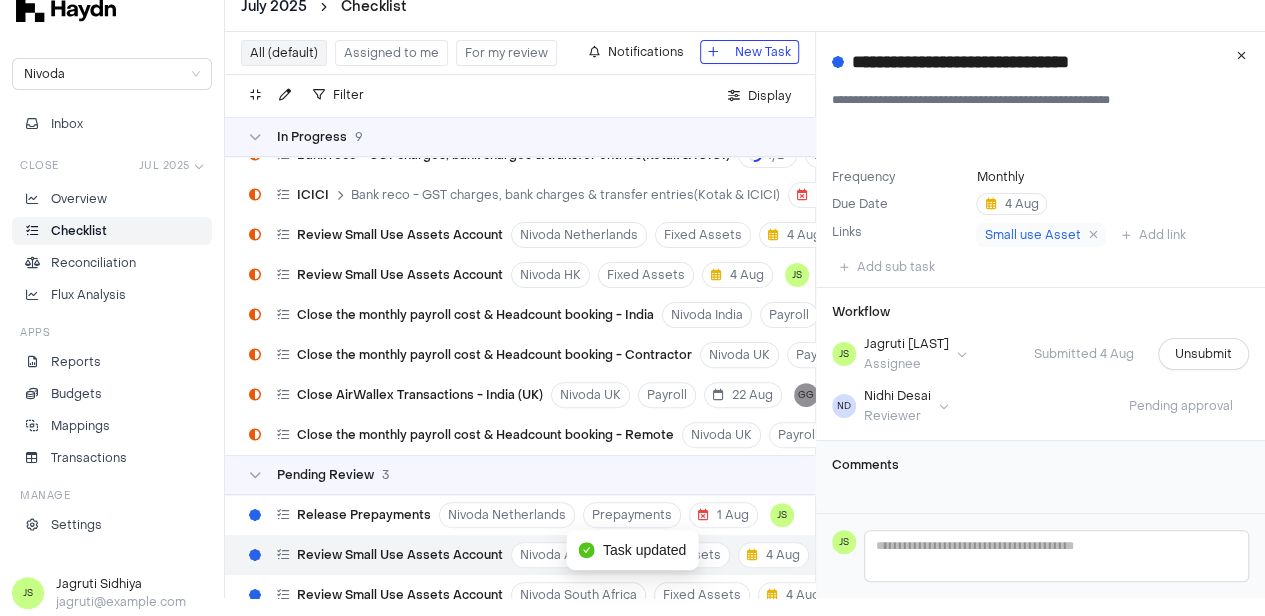 scroll, scrollTop: 0, scrollLeft: 0, axis: both 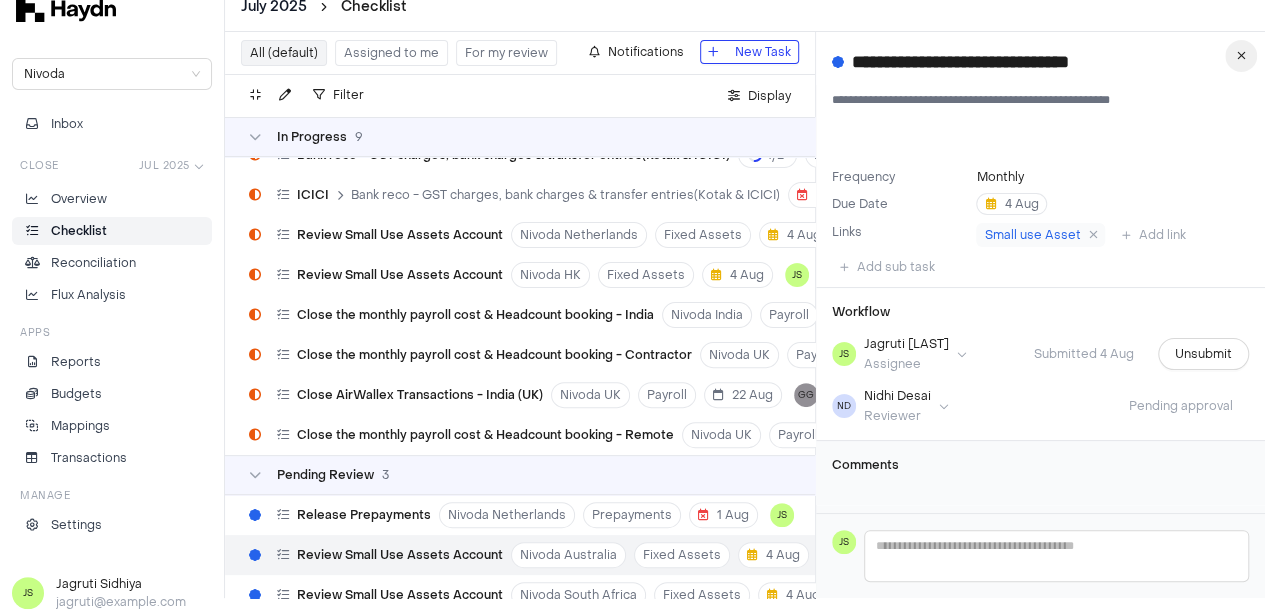 click at bounding box center [1241, 56] 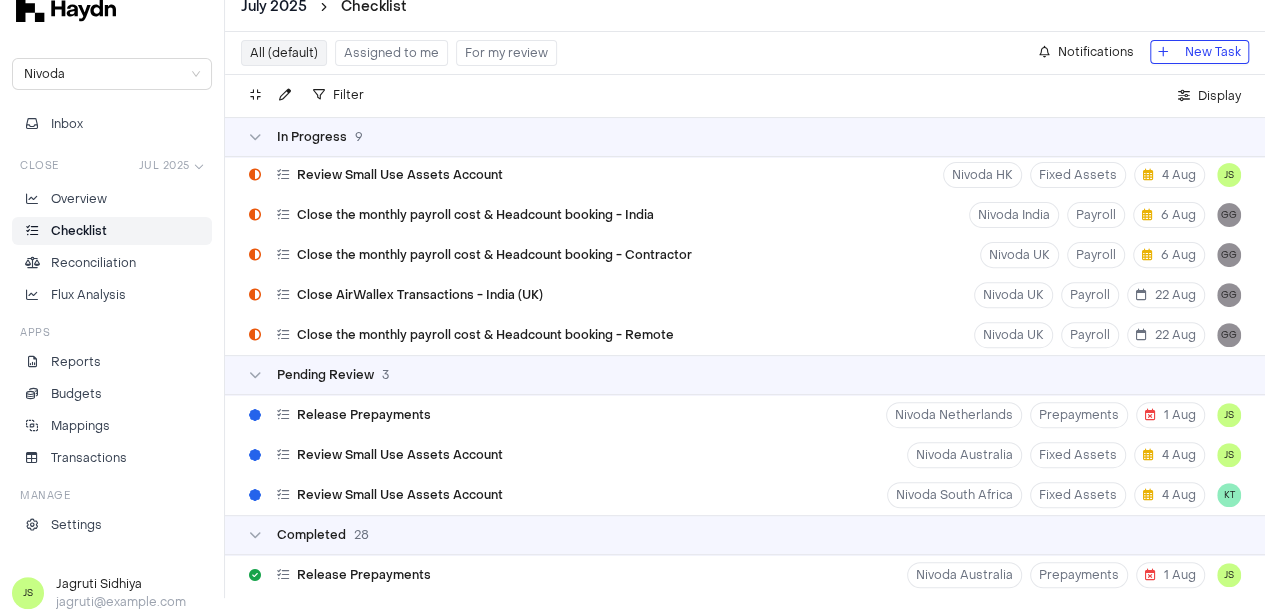 scroll, scrollTop: 7722, scrollLeft: 0, axis: vertical 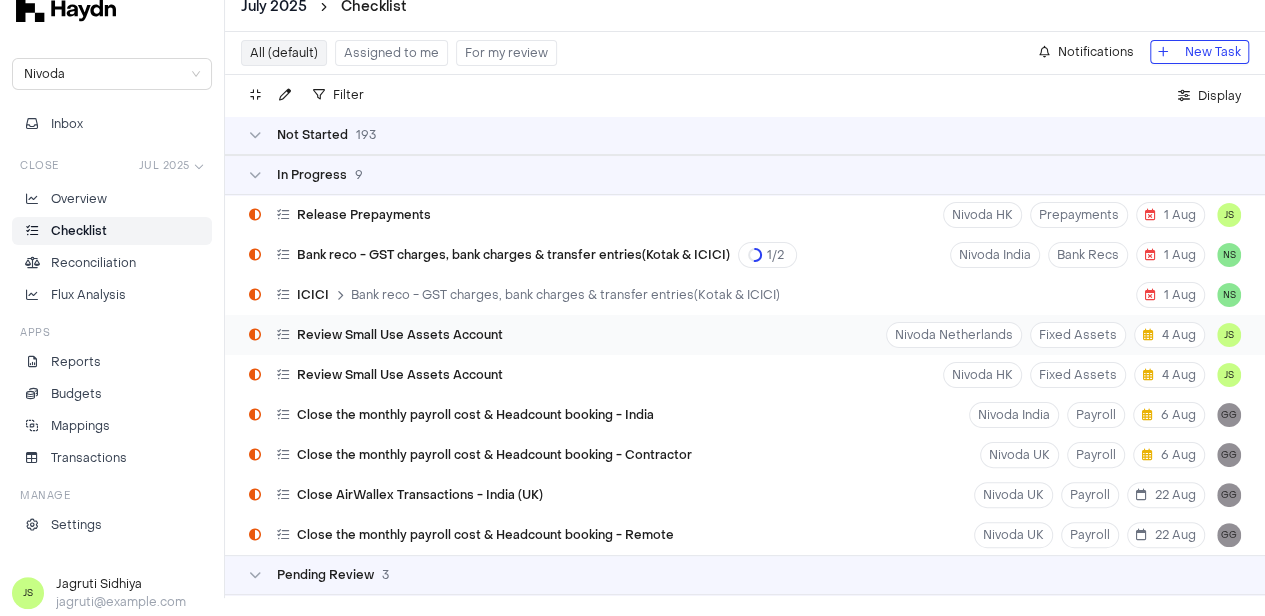 click on "Review Small Use Assets Account" at bounding box center [376, 335] 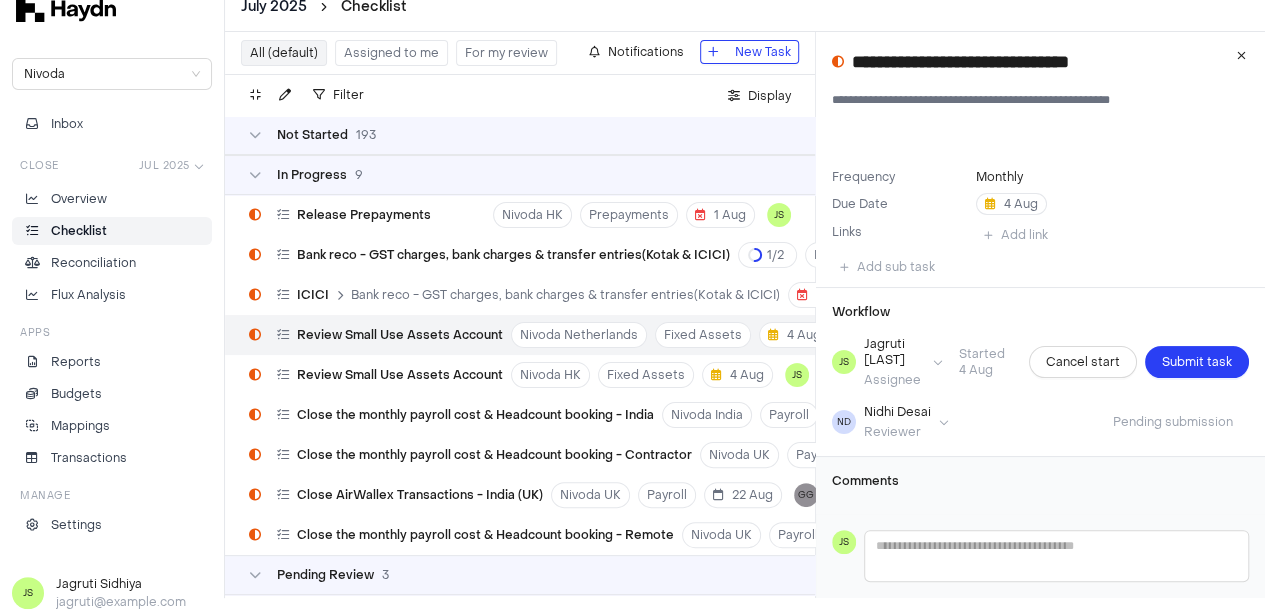 type 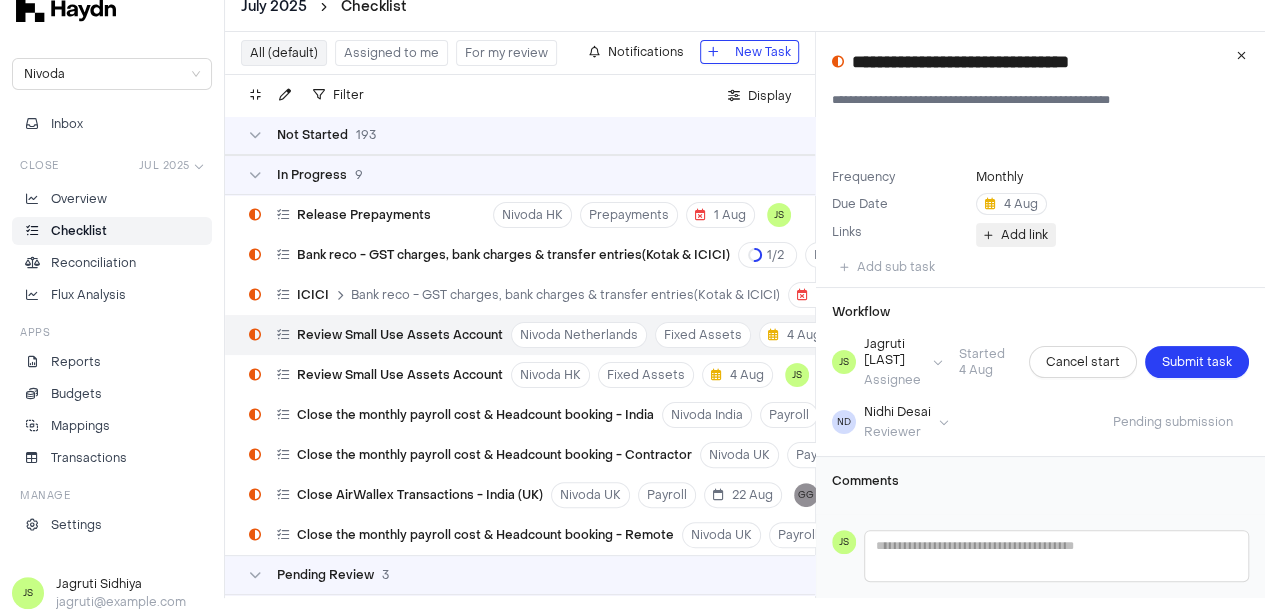 click on "Add link" at bounding box center [1024, 235] 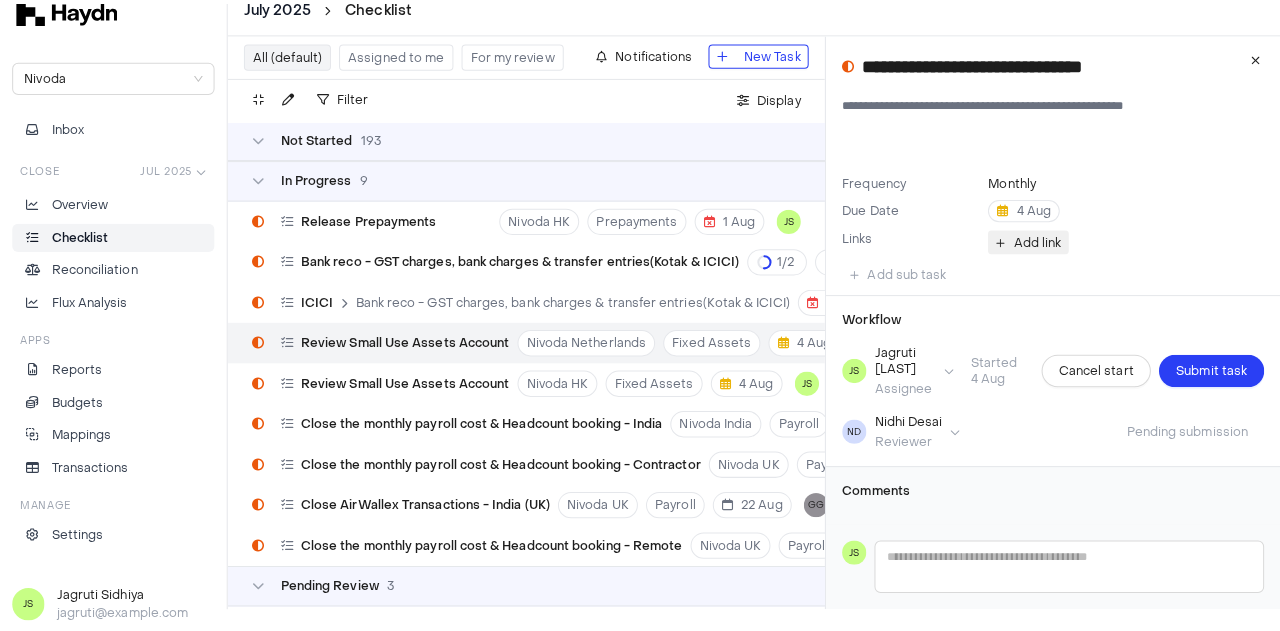 scroll, scrollTop: 3, scrollLeft: 0, axis: vertical 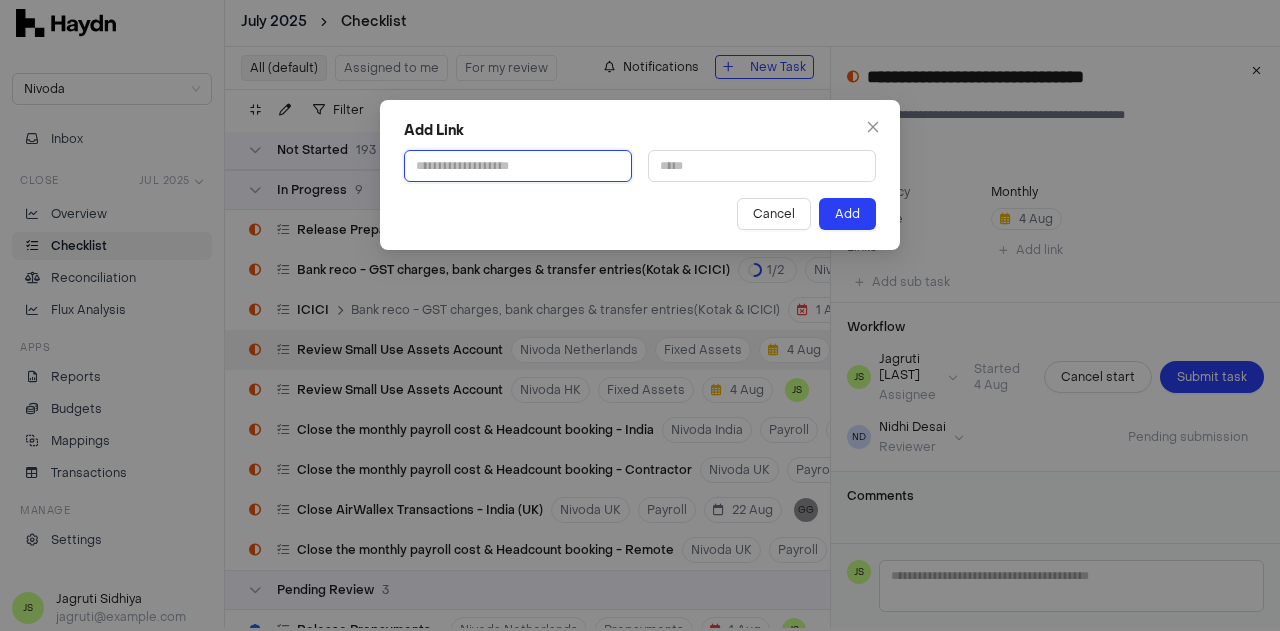click at bounding box center (518, 166) 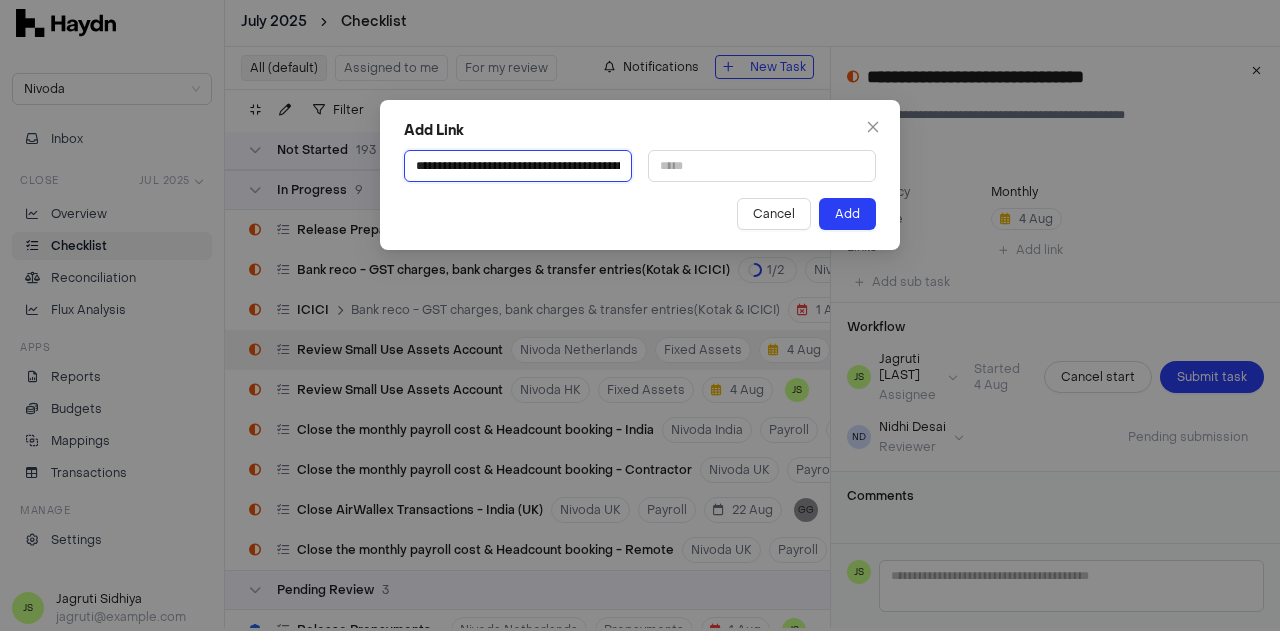 scroll, scrollTop: 0, scrollLeft: 492, axis: horizontal 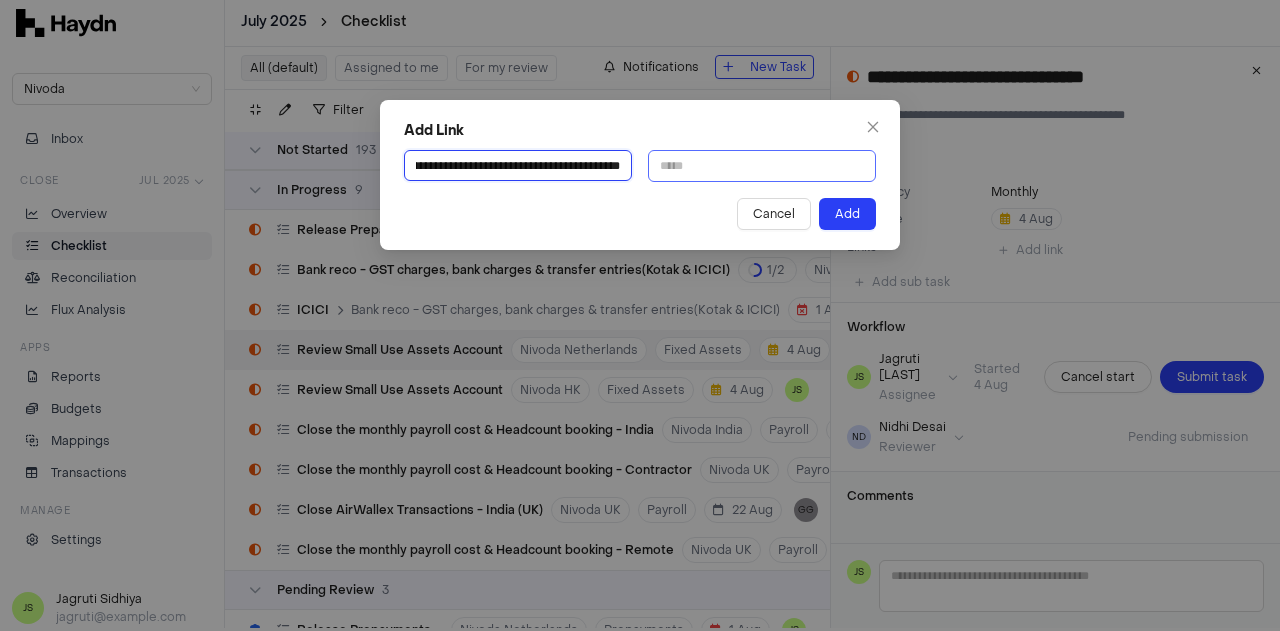 type on "**********" 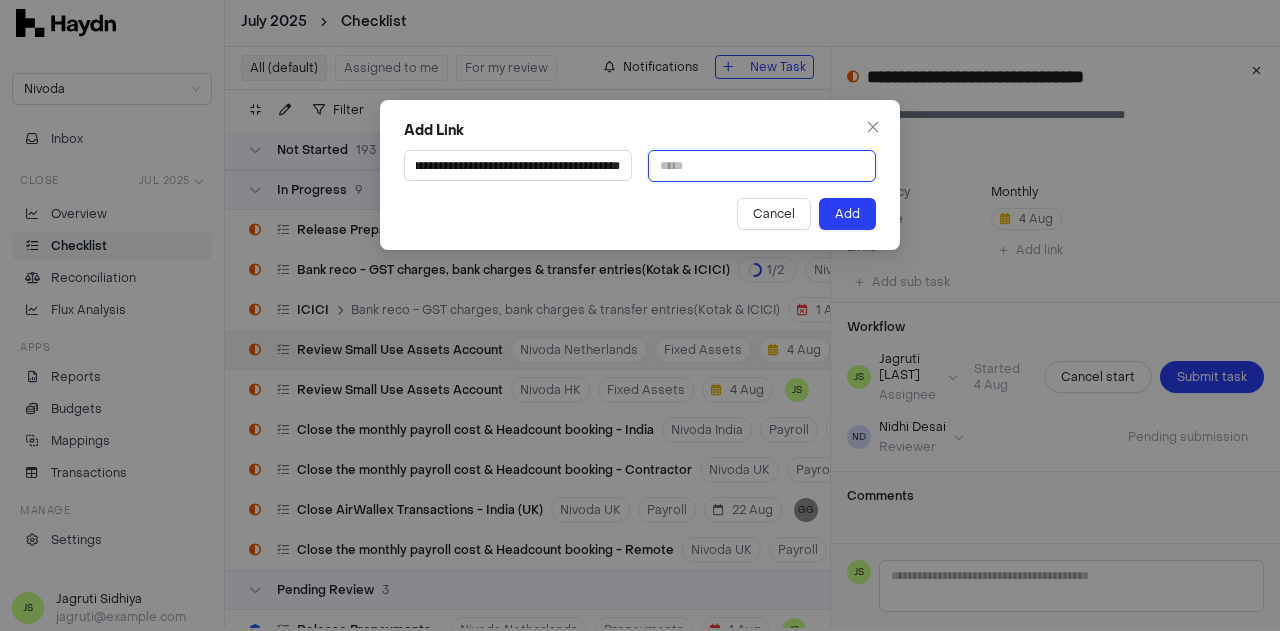 click at bounding box center (762, 166) 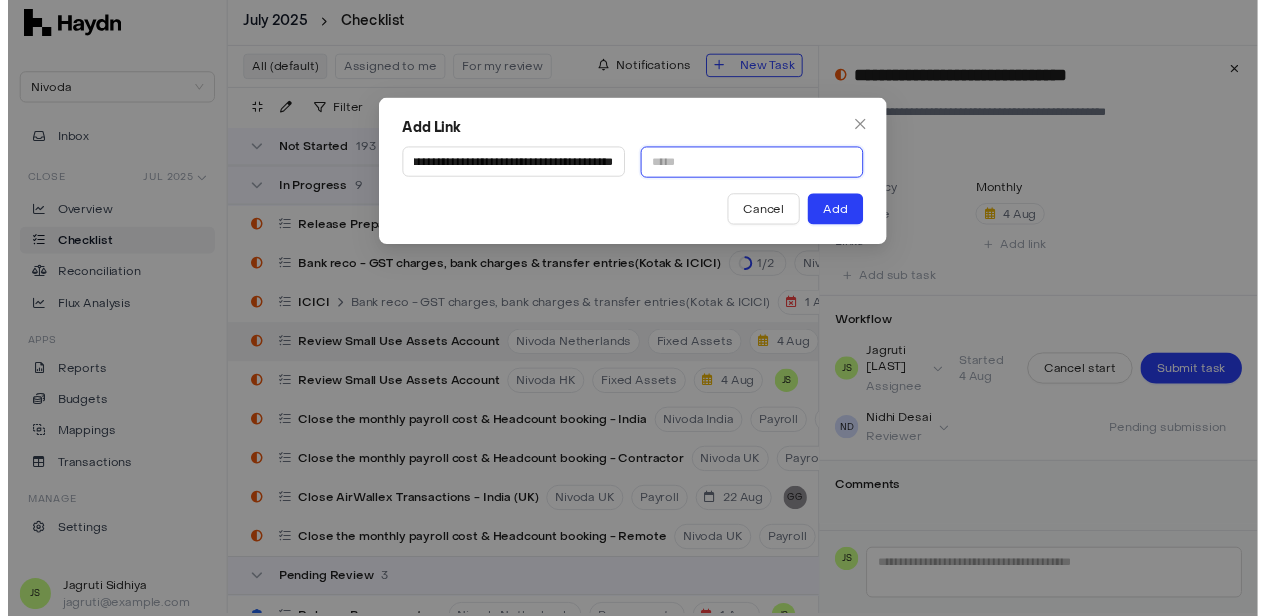 scroll, scrollTop: 0, scrollLeft: 0, axis: both 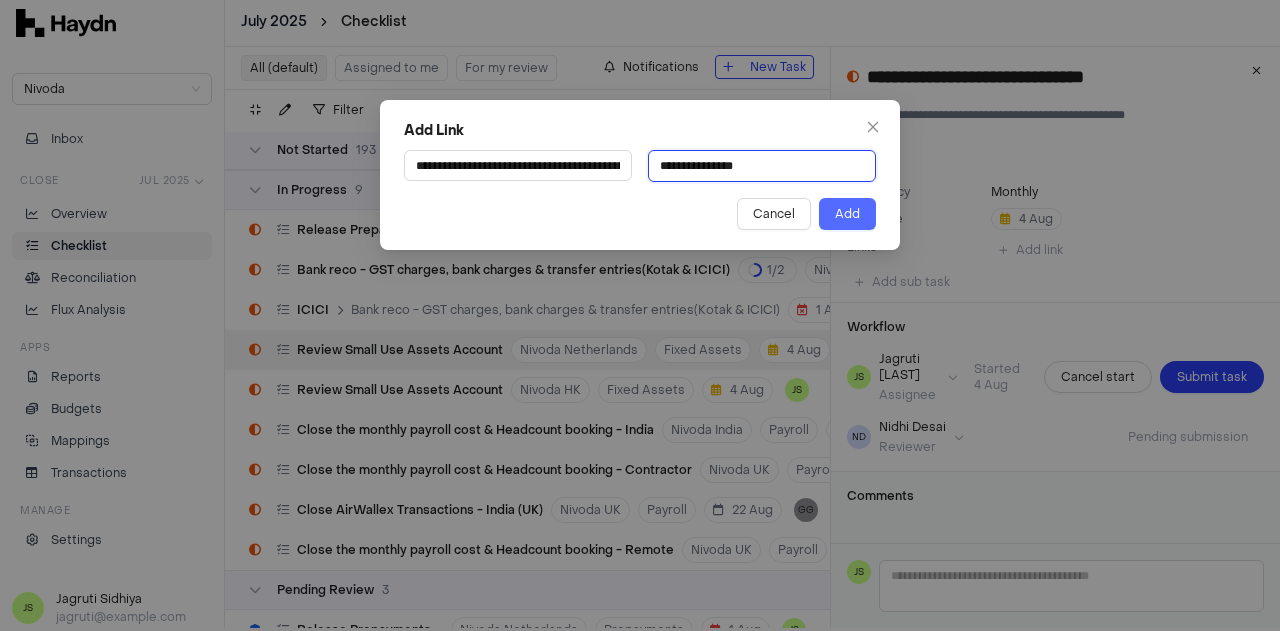 type on "**********" 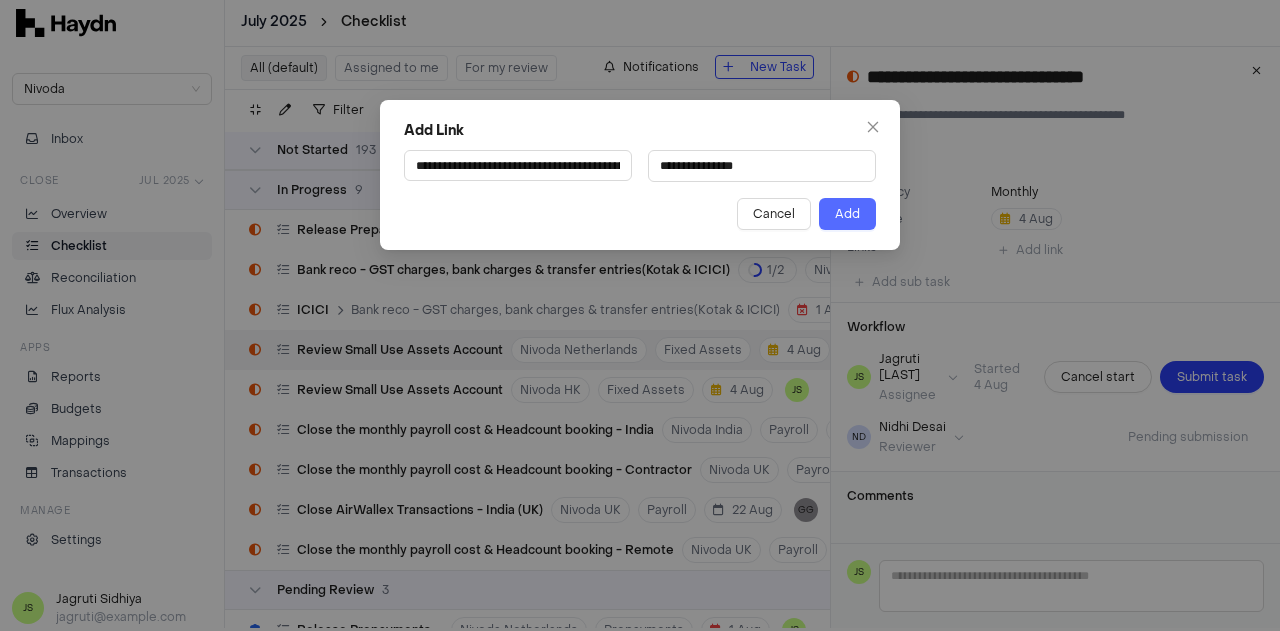 click on "Add" at bounding box center [847, 214] 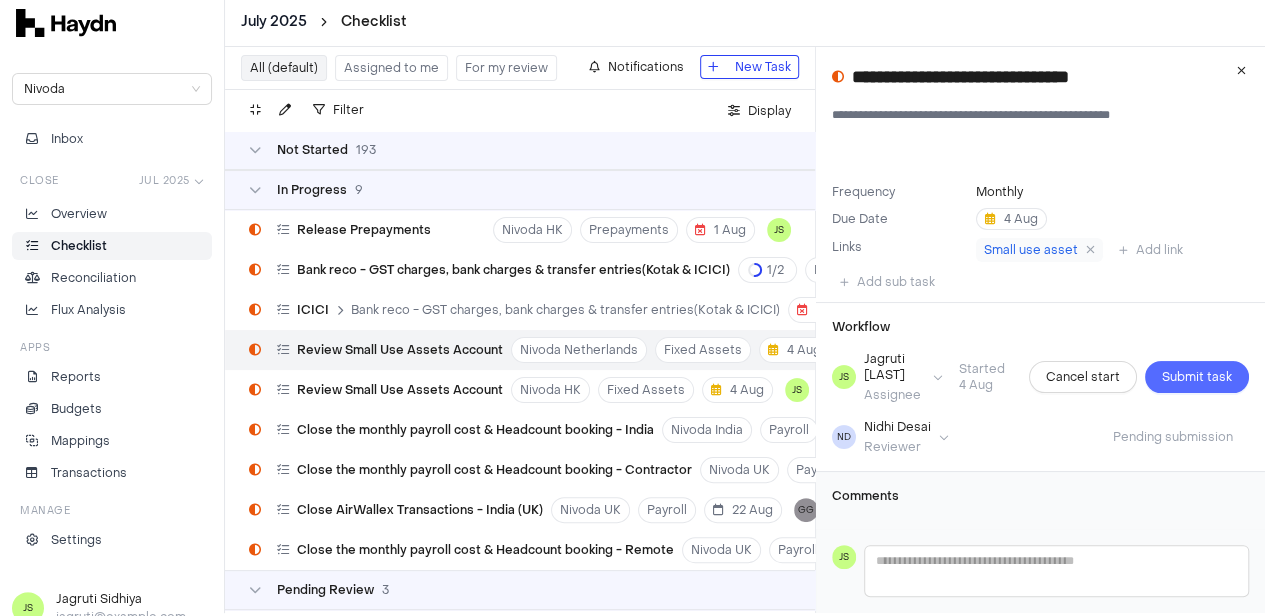 click on "Submit task" at bounding box center [1197, 377] 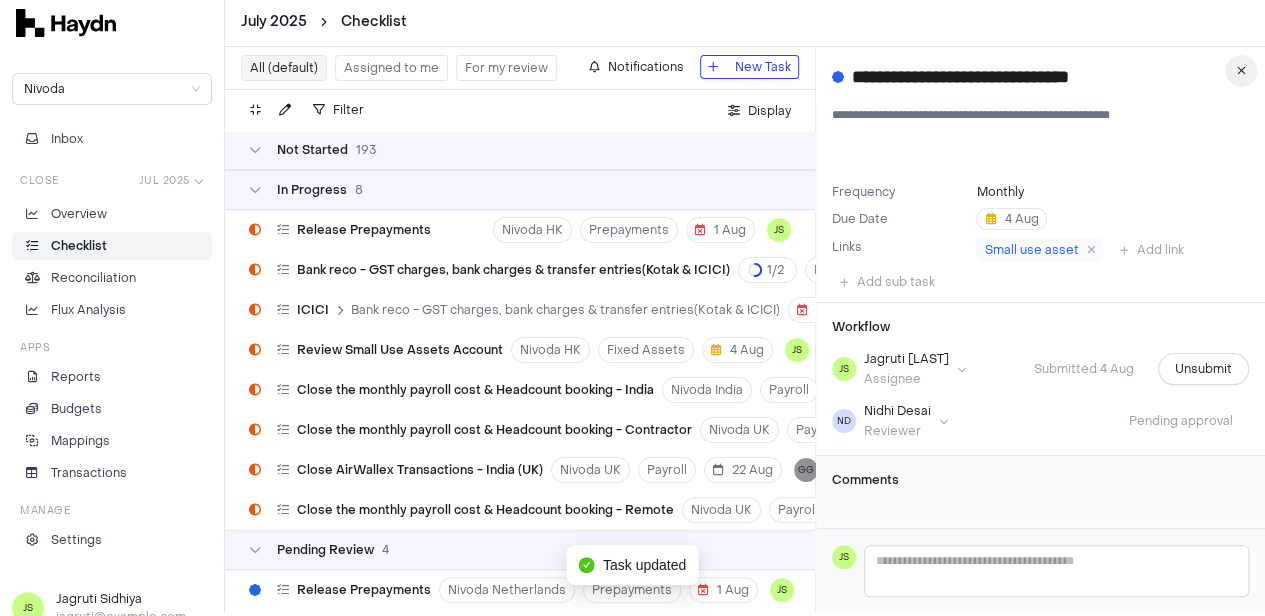 scroll, scrollTop: 18, scrollLeft: 0, axis: vertical 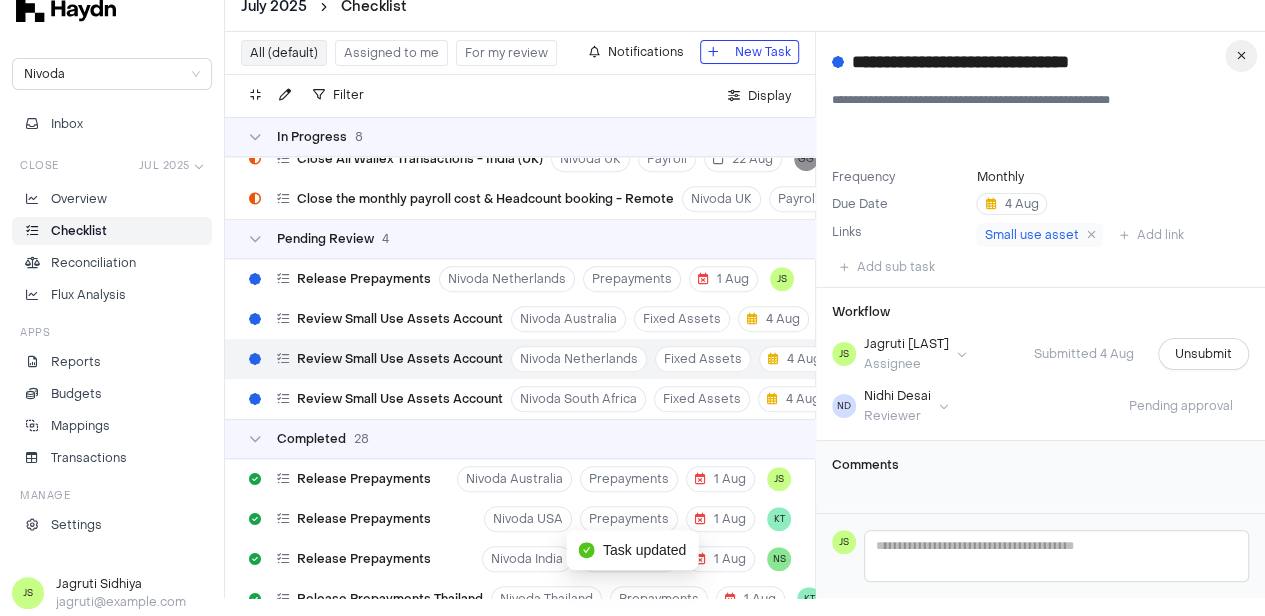 click at bounding box center (1241, 56) 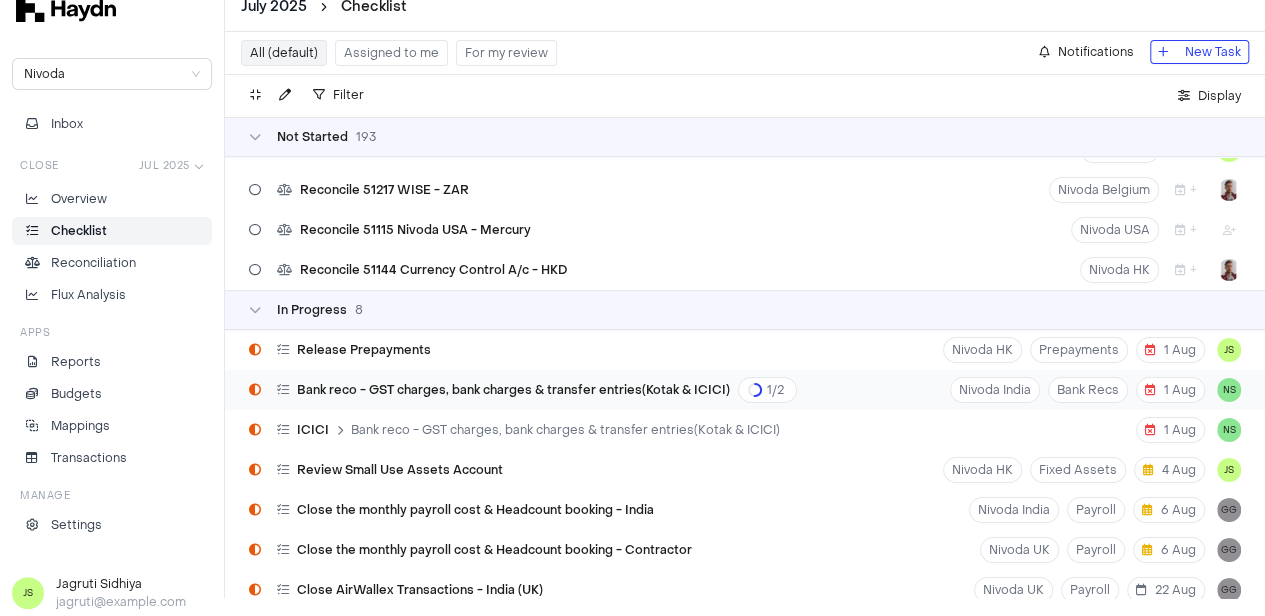 scroll, scrollTop: 7618, scrollLeft: 0, axis: vertical 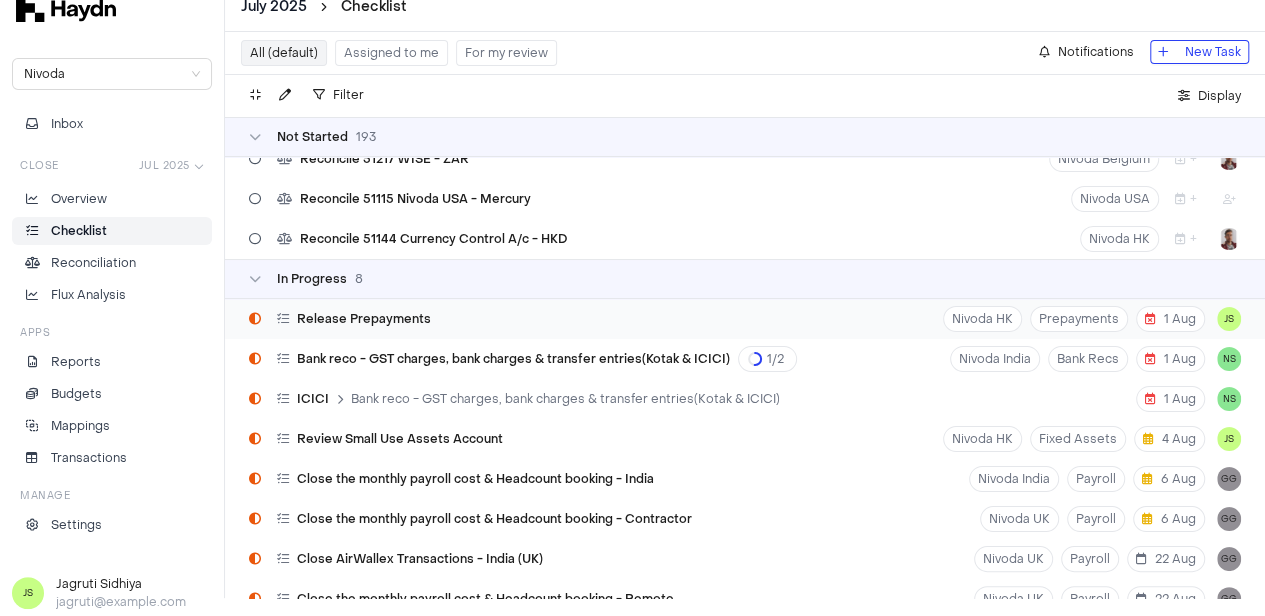 click on "Release Prepayments" at bounding box center [364, 319] 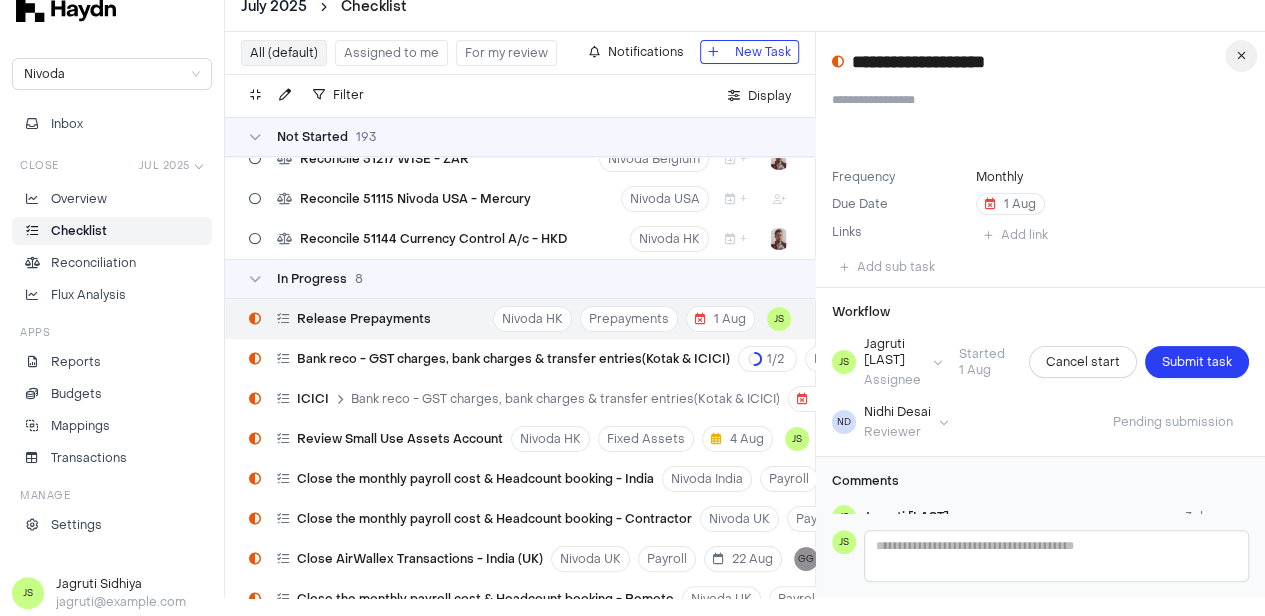 click at bounding box center (1241, 56) 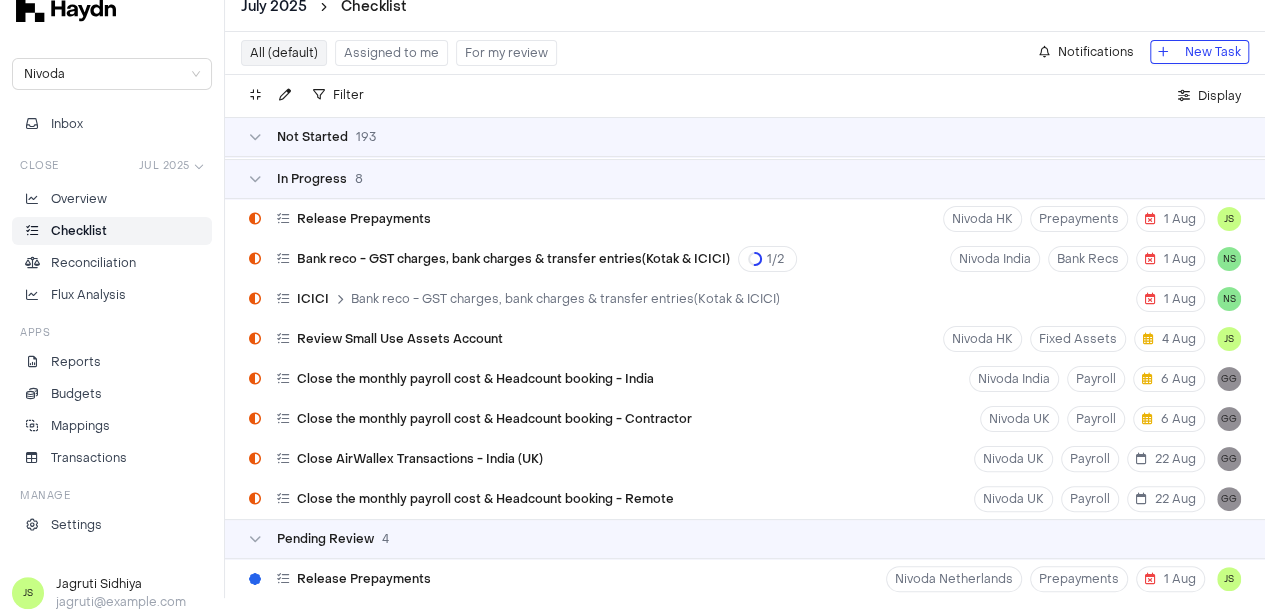 scroll, scrollTop: 7818, scrollLeft: 0, axis: vertical 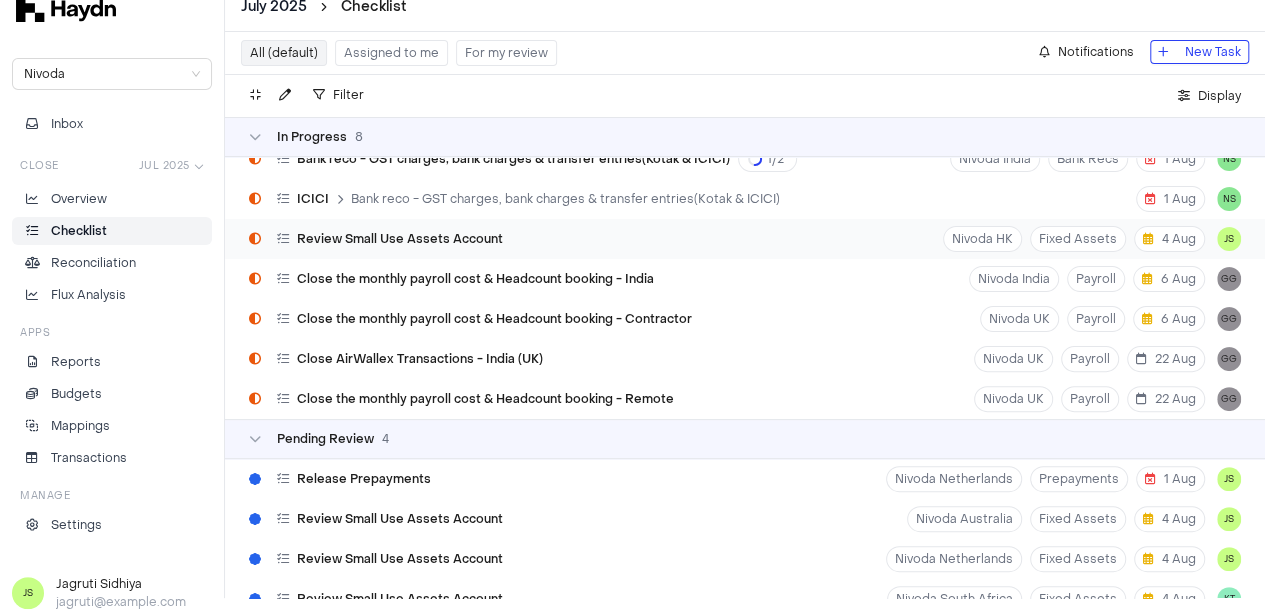 click on "Review Small Use Assets Account" at bounding box center [400, 239] 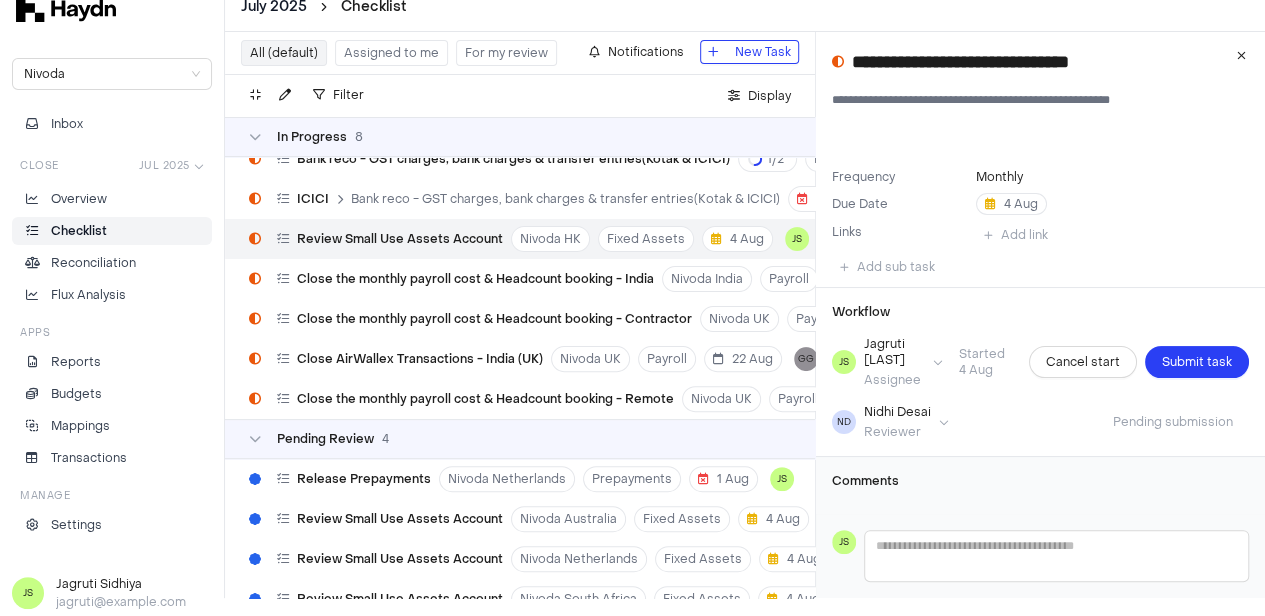 type 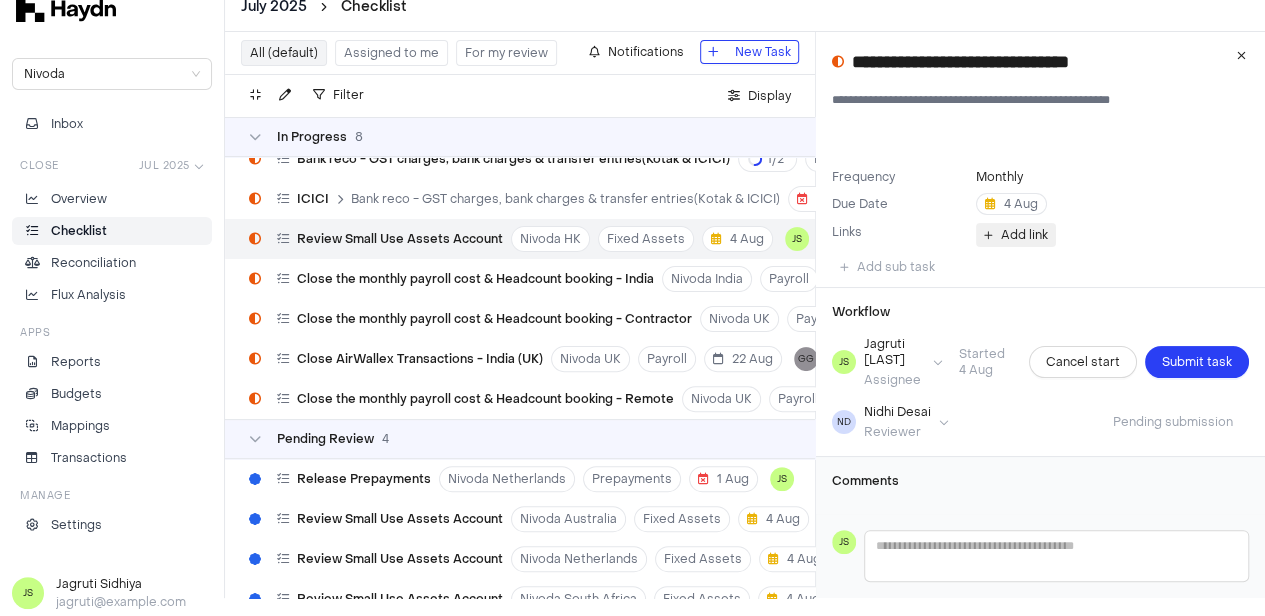 click on "Add link" at bounding box center [1016, 235] 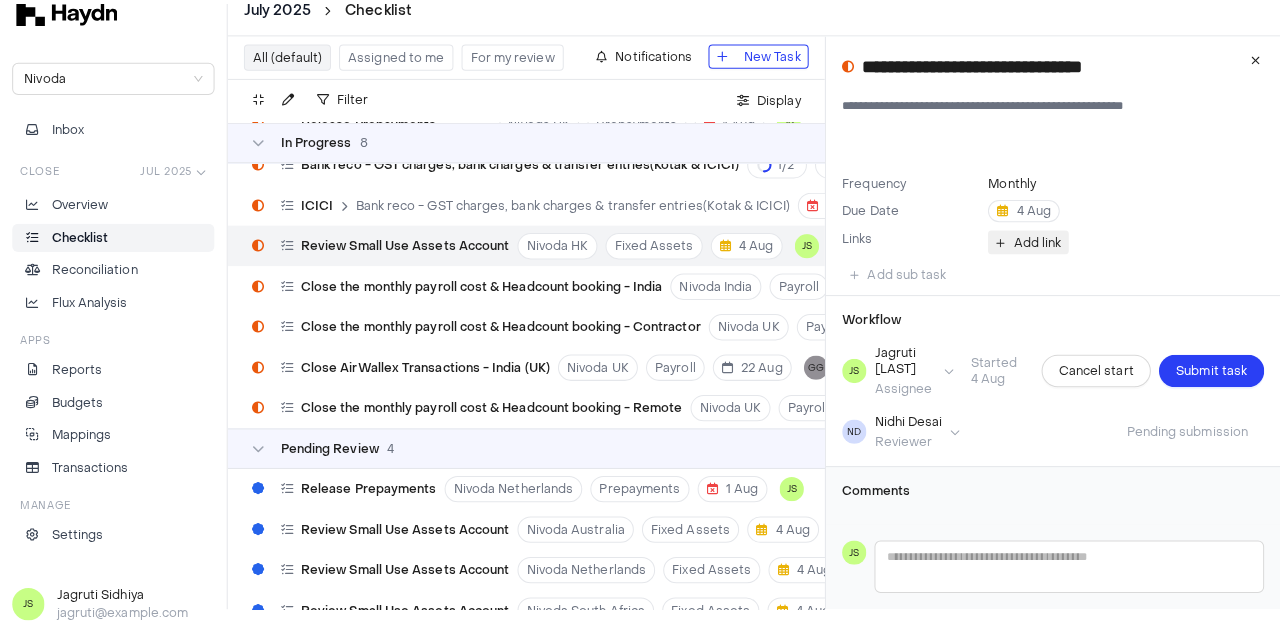 scroll, scrollTop: 3, scrollLeft: 0, axis: vertical 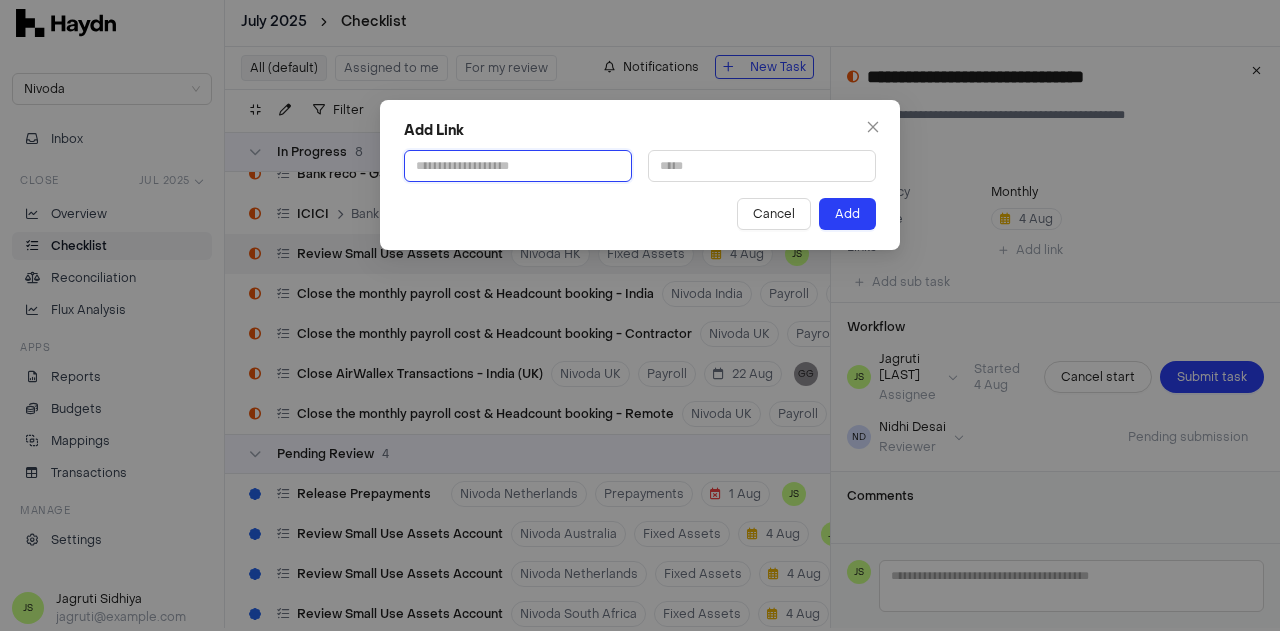 click at bounding box center [518, 166] 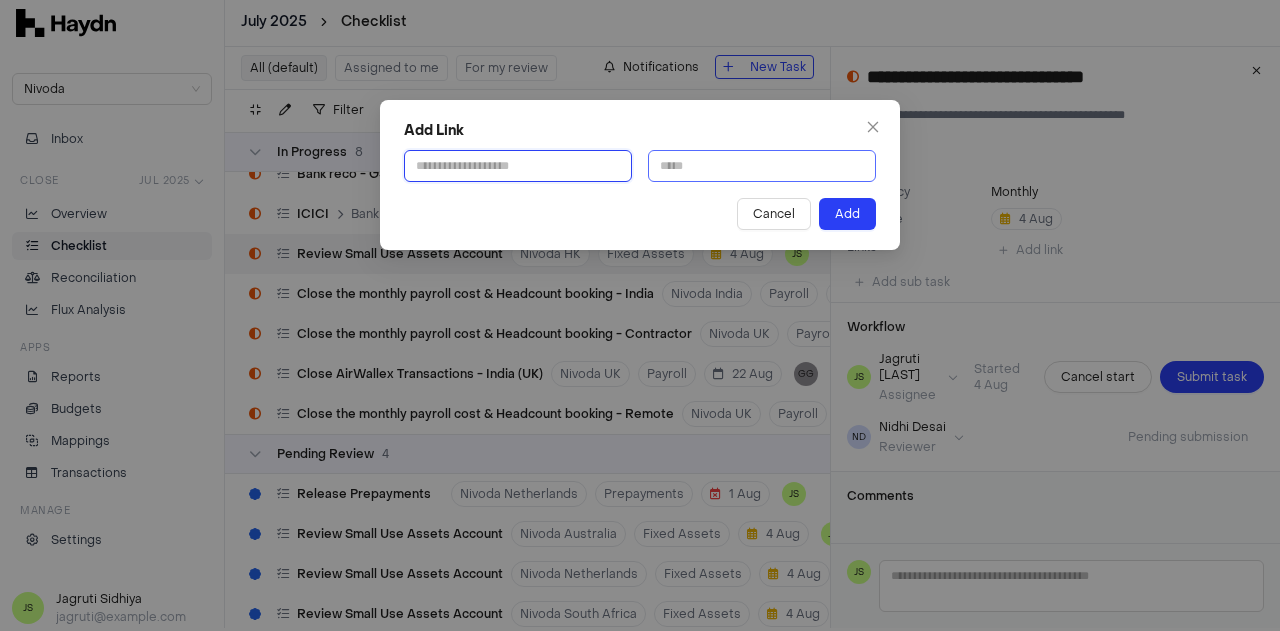 paste on "**********" 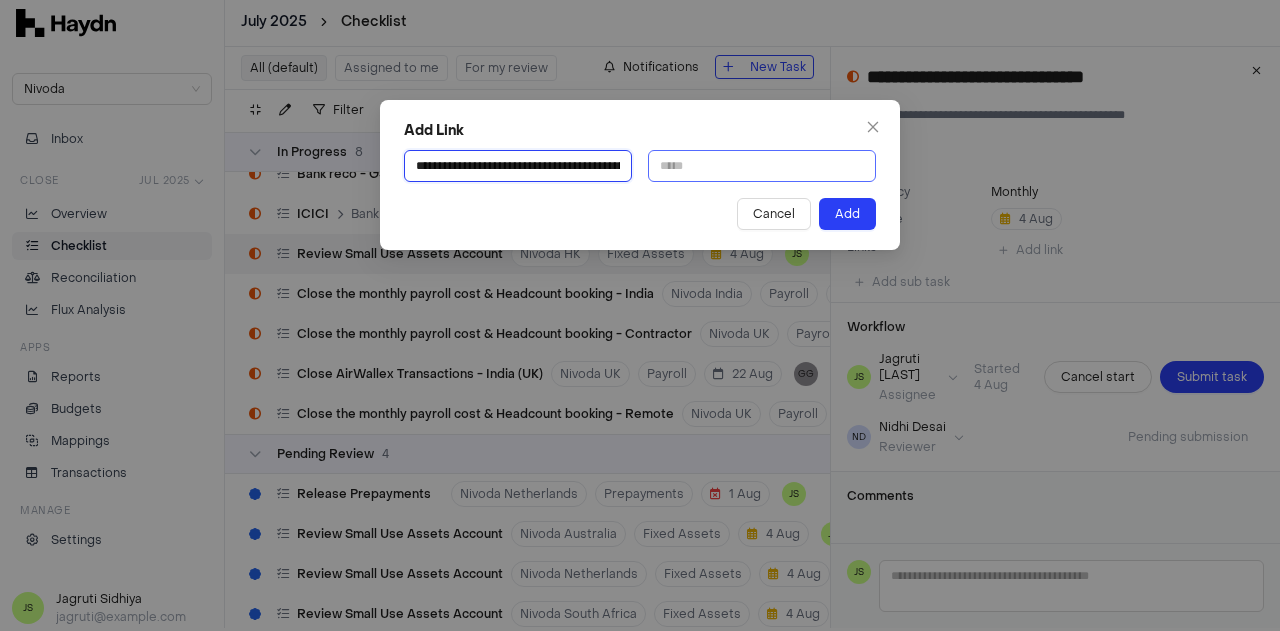 scroll, scrollTop: 0, scrollLeft: 471, axis: horizontal 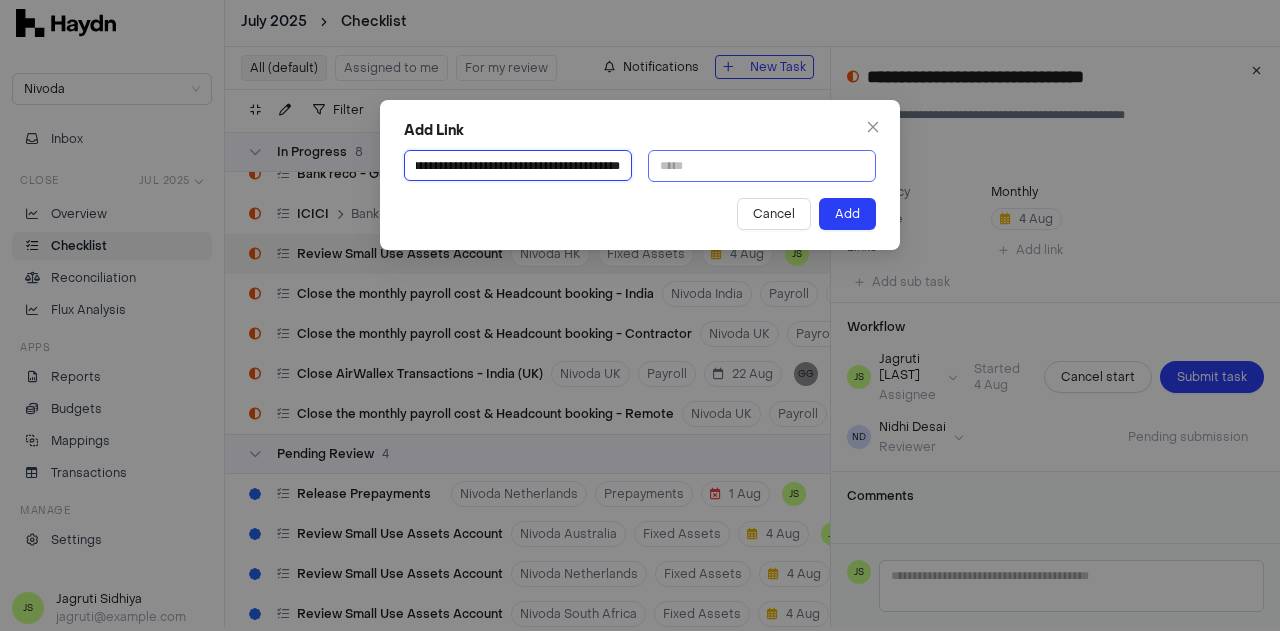 type on "**********" 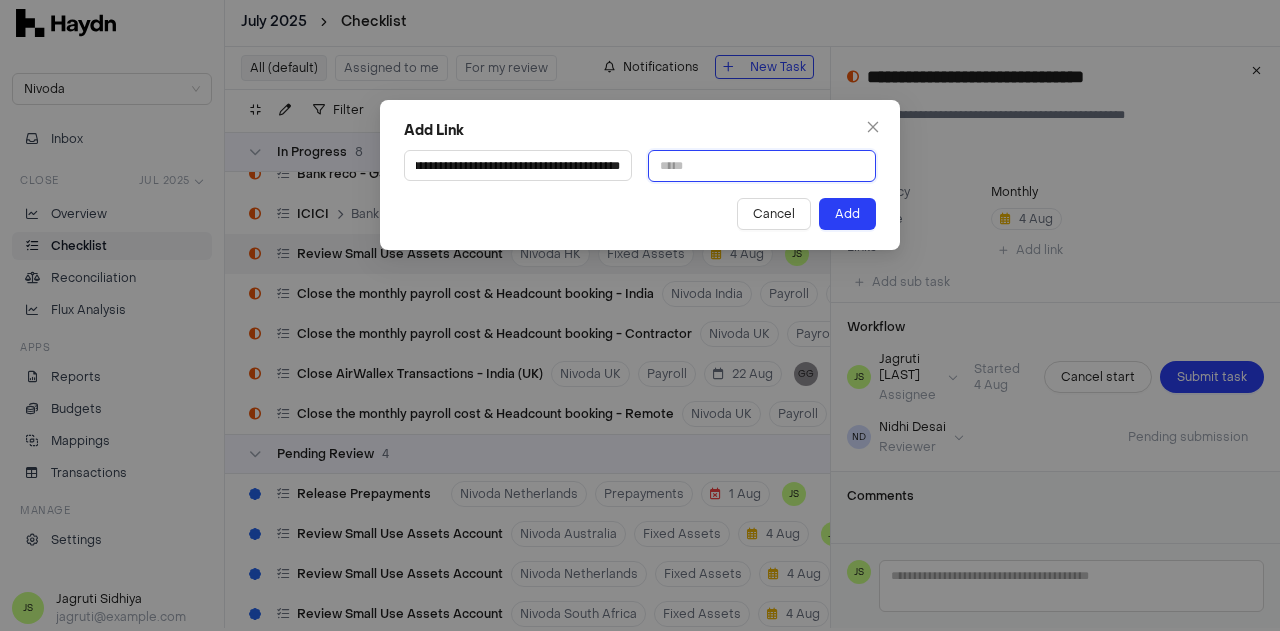 click at bounding box center (762, 166) 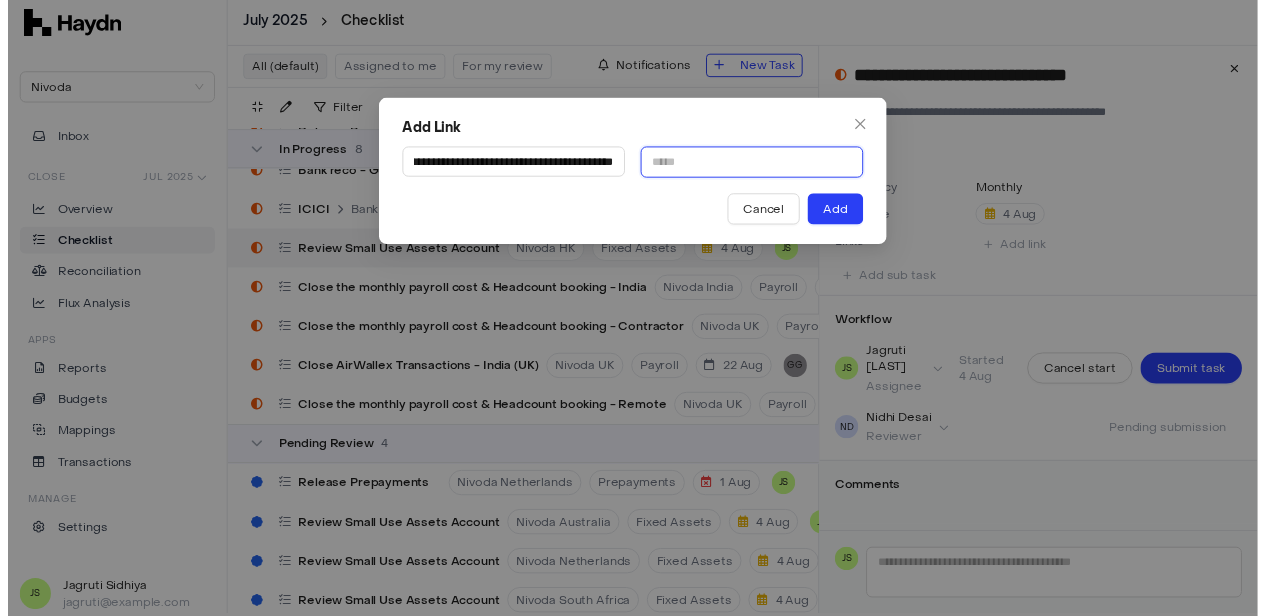 scroll, scrollTop: 0, scrollLeft: 0, axis: both 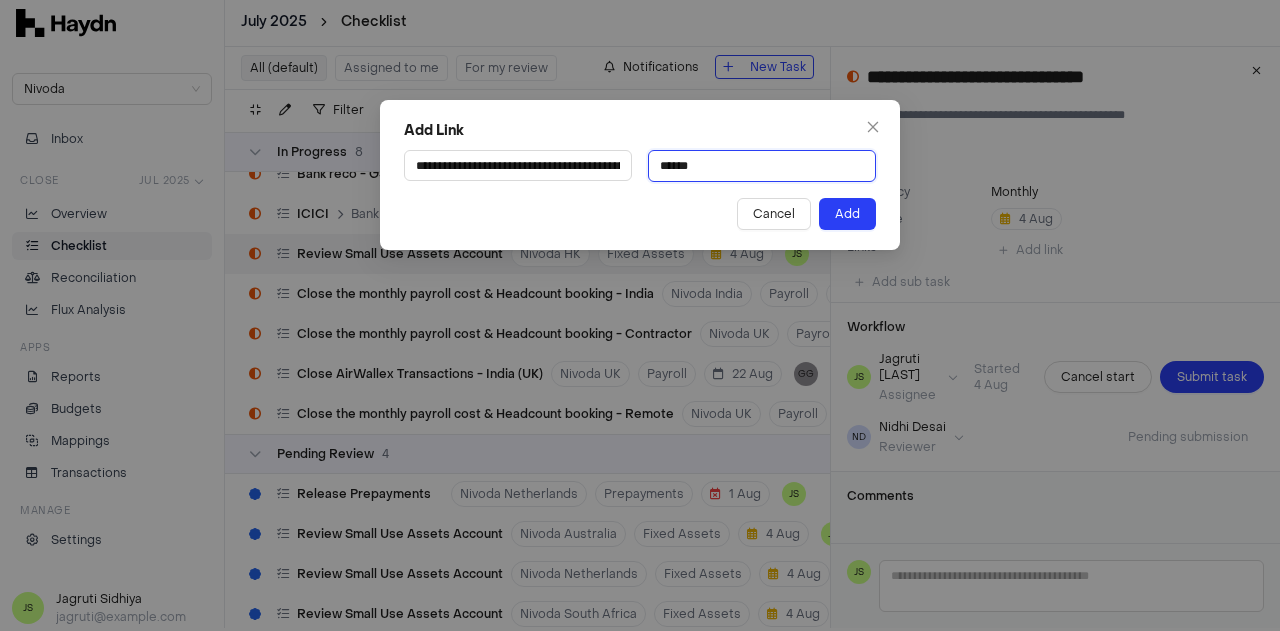 type on "**********" 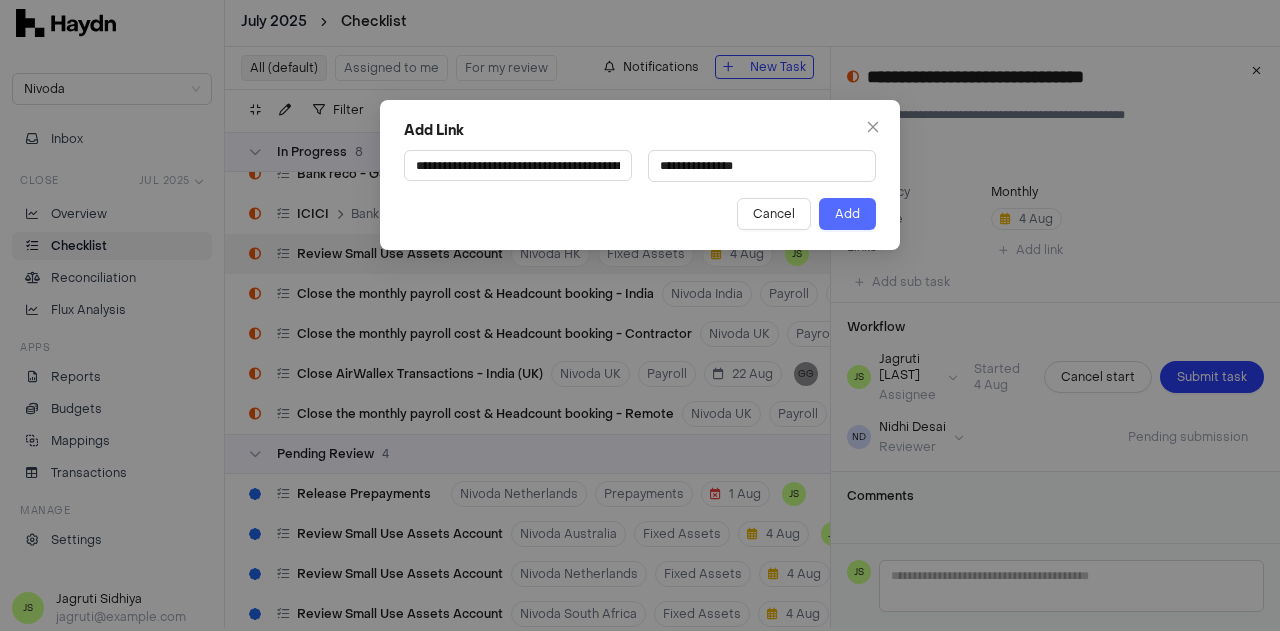 click on "Add" at bounding box center [847, 214] 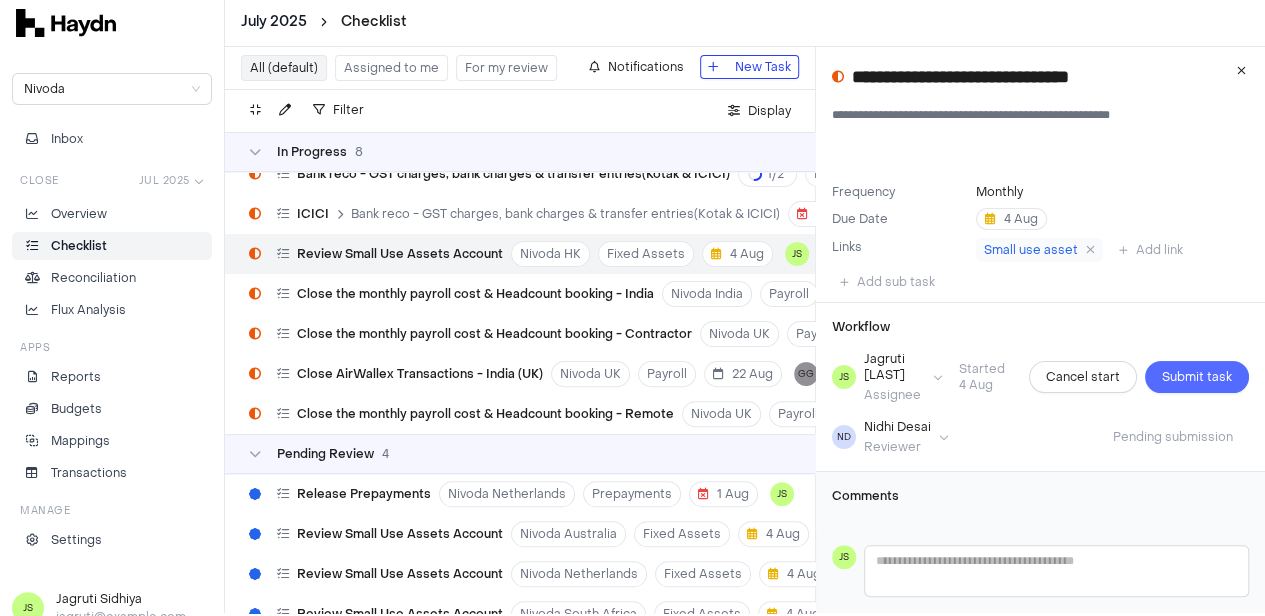 click on "Submit task" at bounding box center [1197, 377] 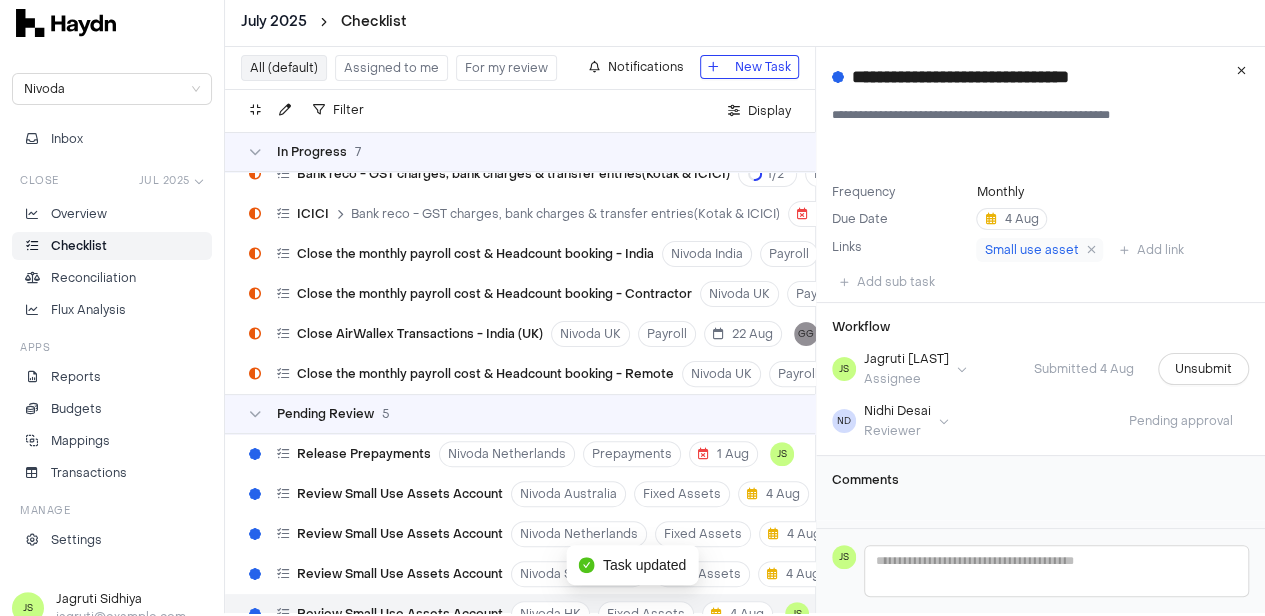 scroll, scrollTop: 18, scrollLeft: 0, axis: vertical 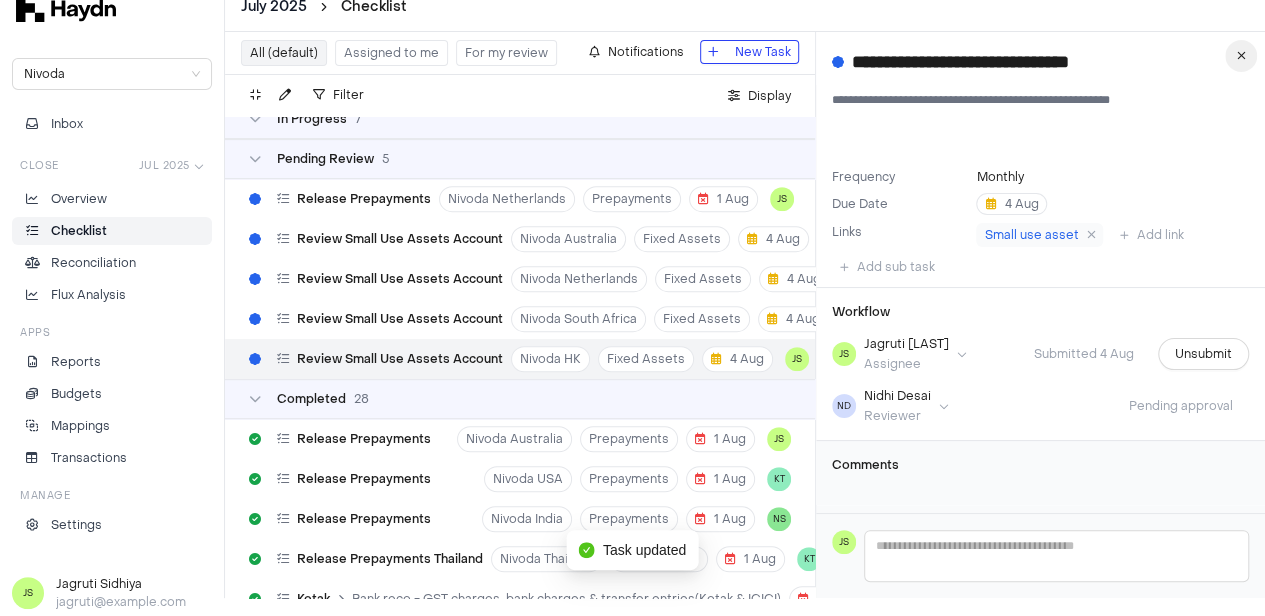 click at bounding box center [1241, 56] 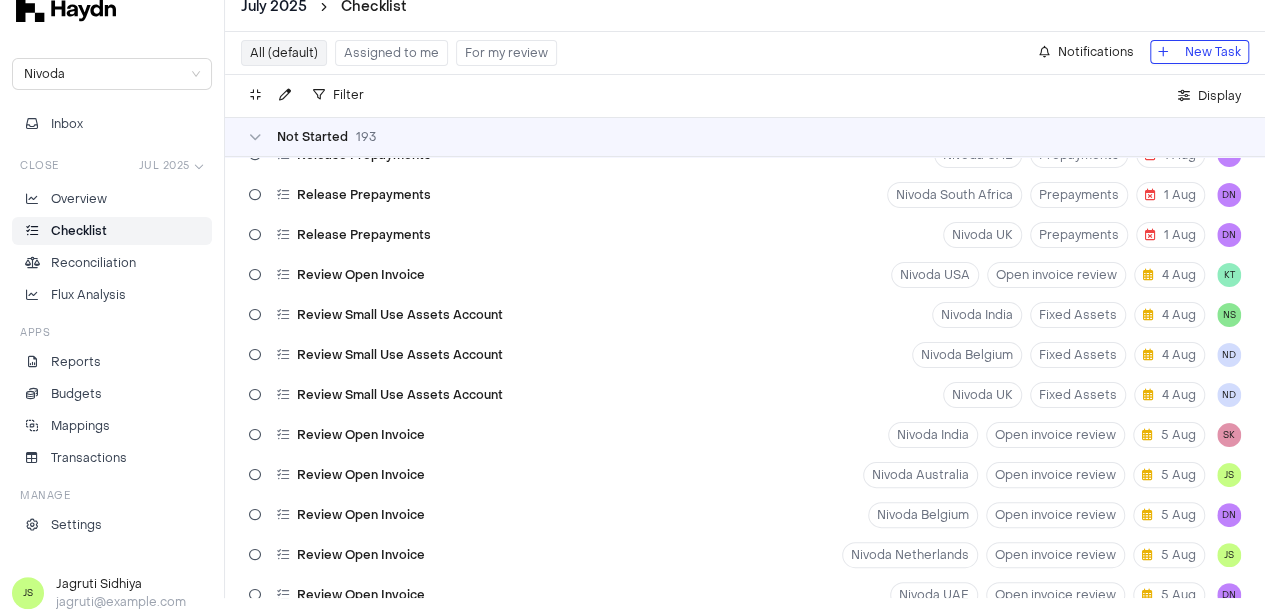 scroll, scrollTop: 0, scrollLeft: 0, axis: both 